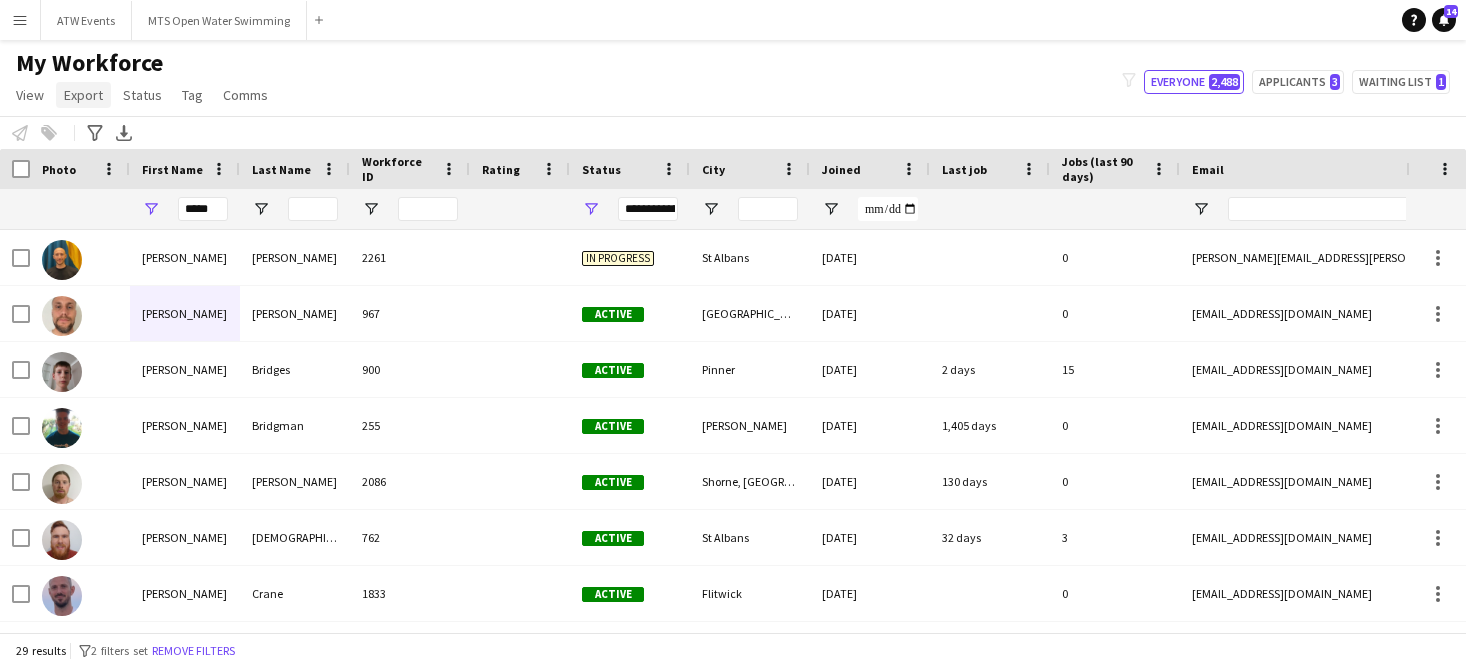 scroll, scrollTop: 0, scrollLeft: 0, axis: both 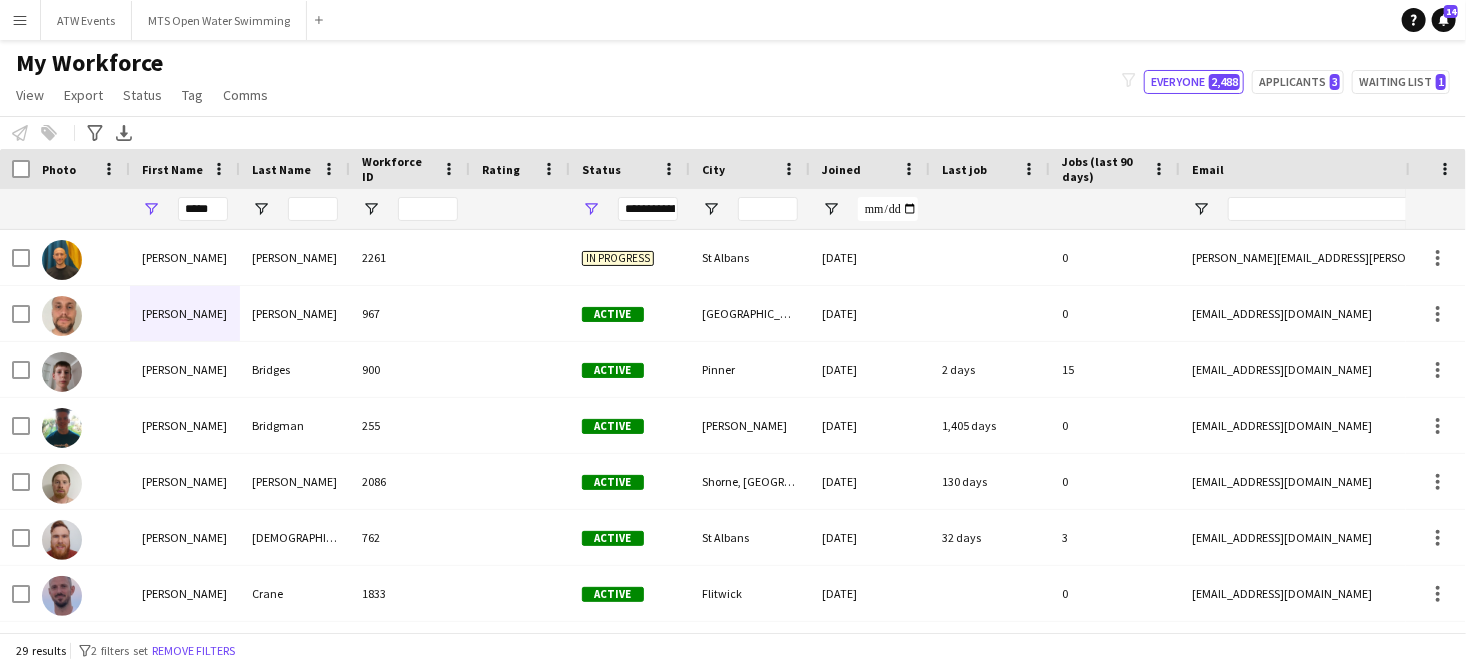 drag, startPoint x: 221, startPoint y: 207, endPoint x: 127, endPoint y: 155, distance: 107.42439 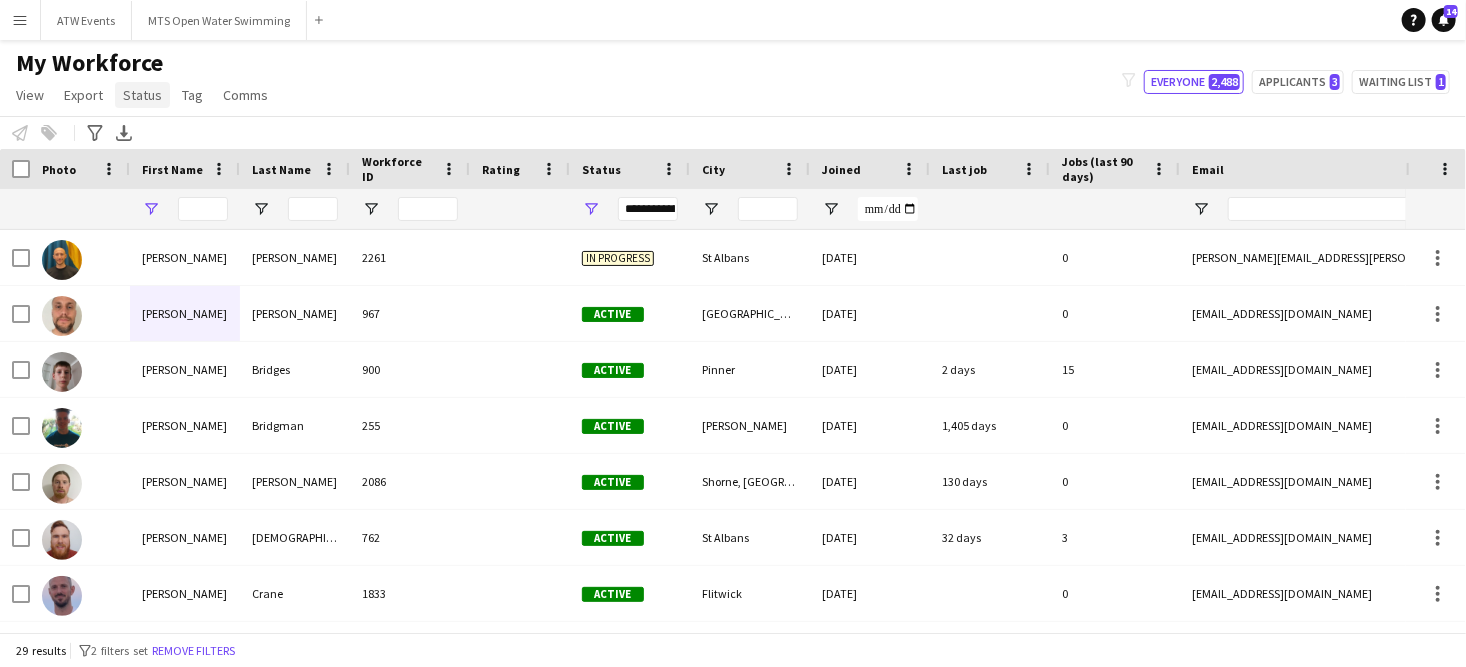 type 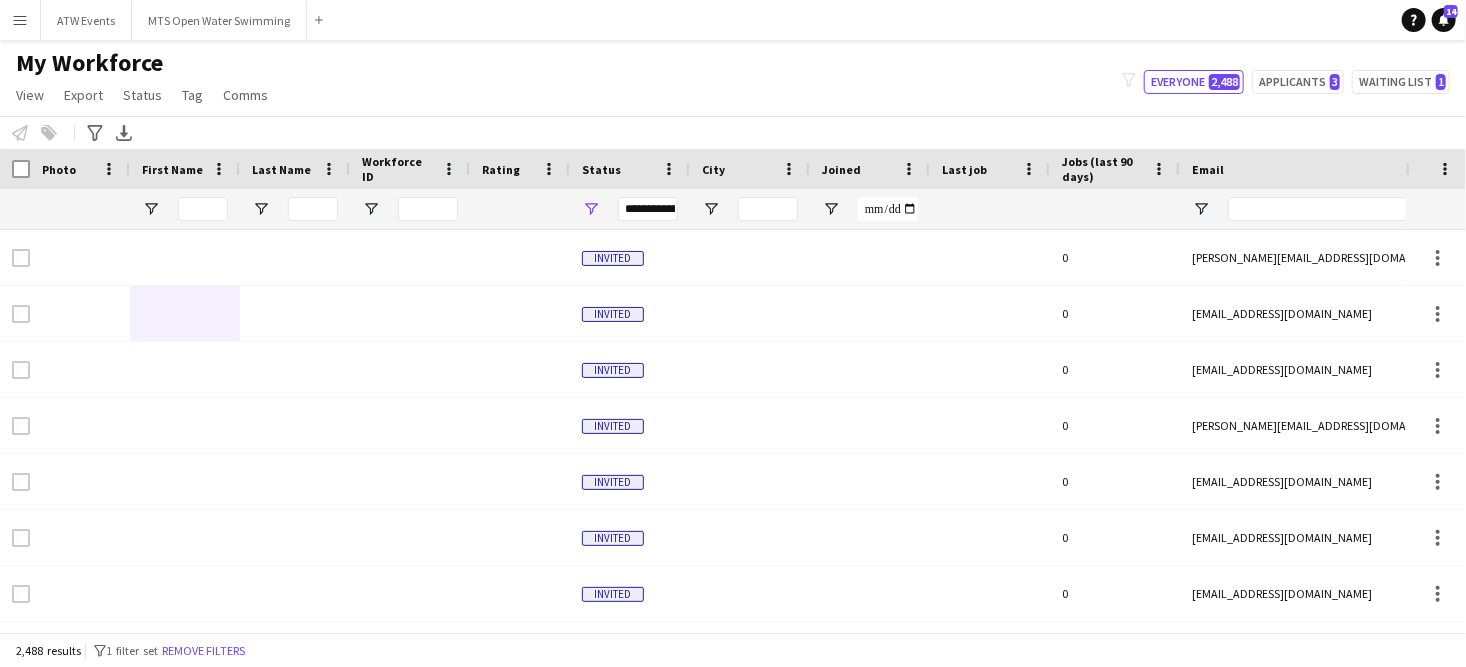 click on "Menu" at bounding box center [20, 20] 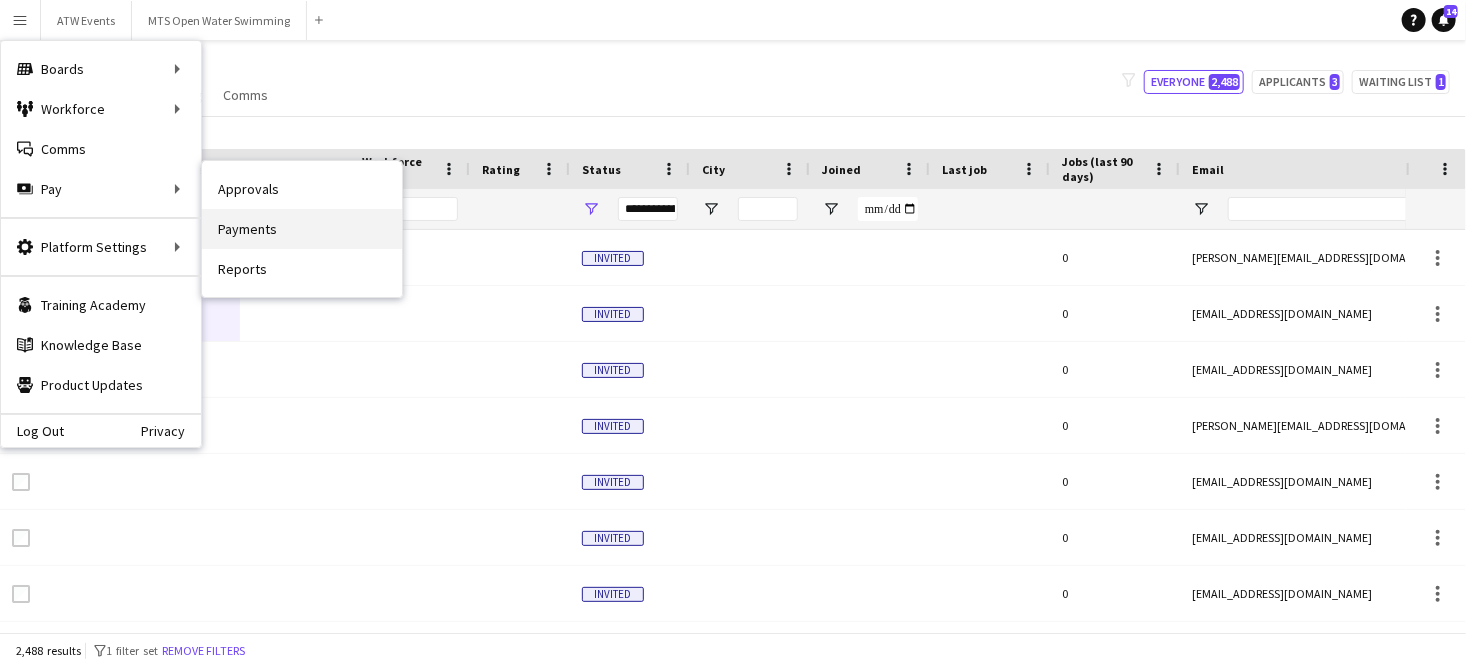 click on "Payments" at bounding box center [302, 229] 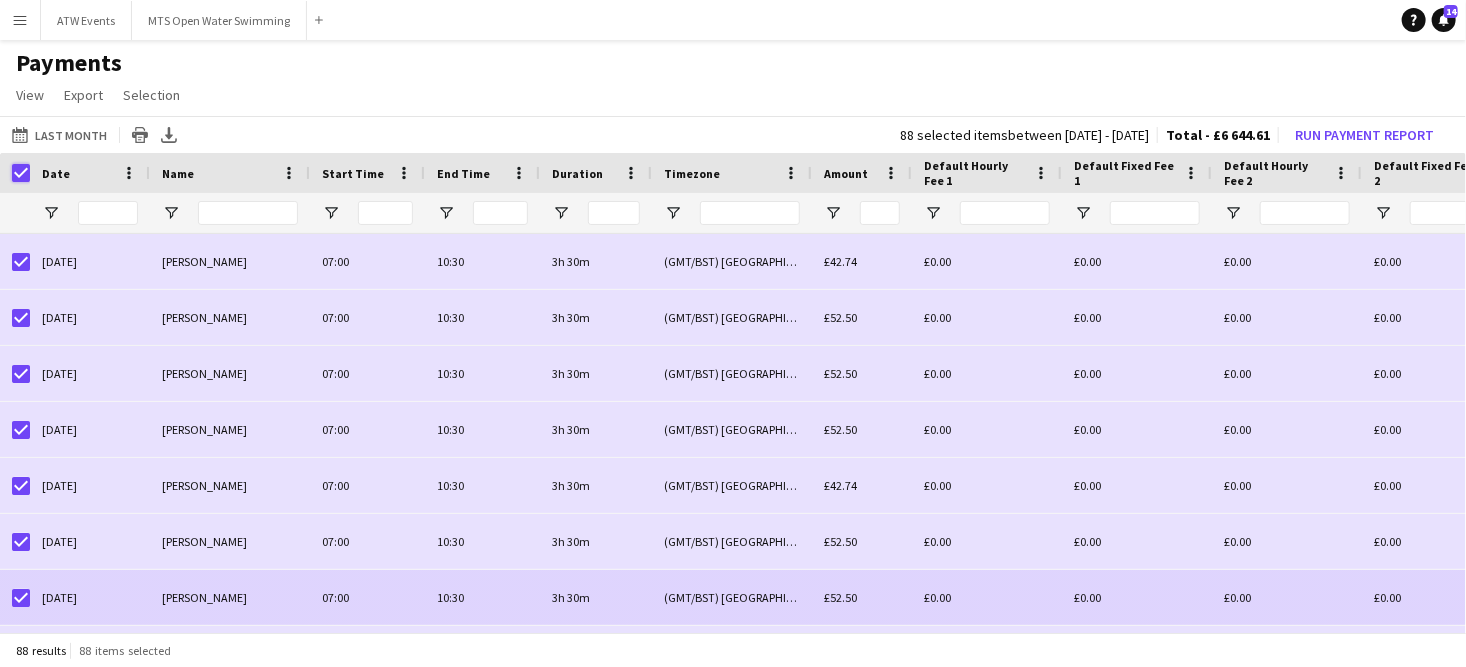 scroll, scrollTop: 230, scrollLeft: 0, axis: vertical 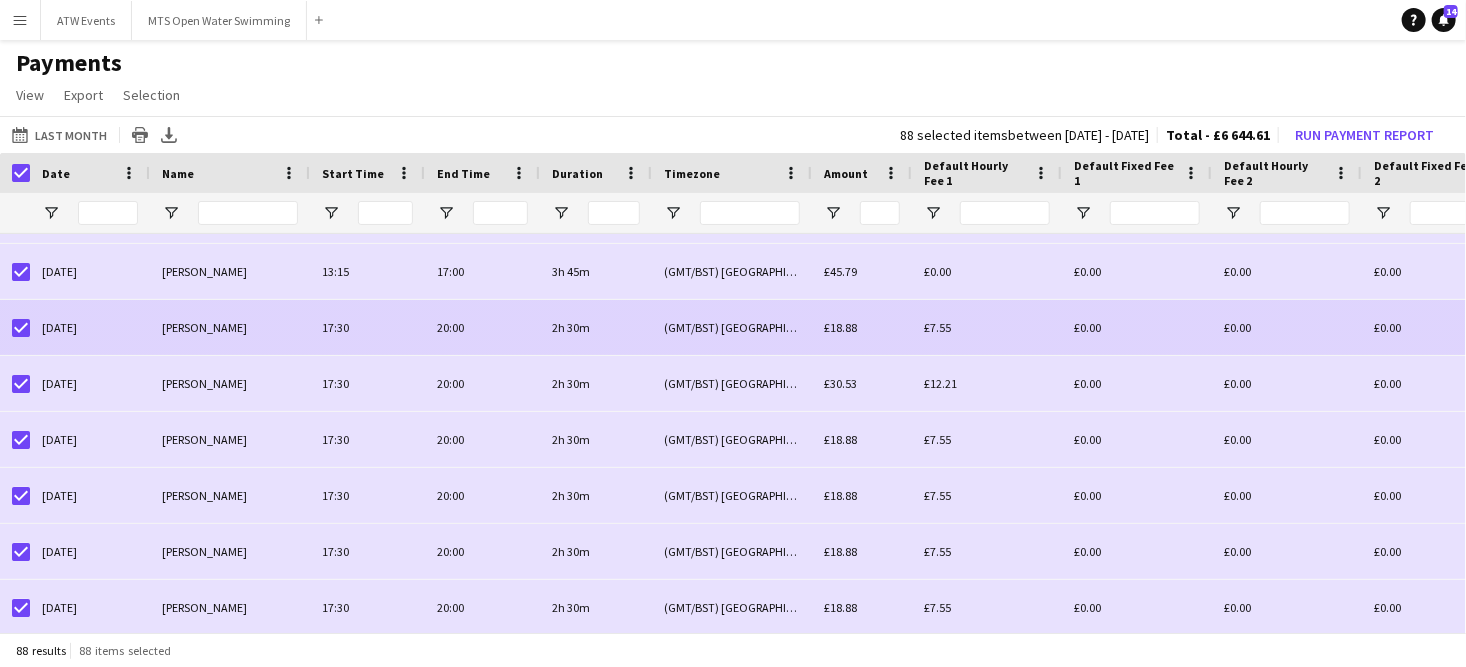 click on "[DATE]" at bounding box center (90, 327) 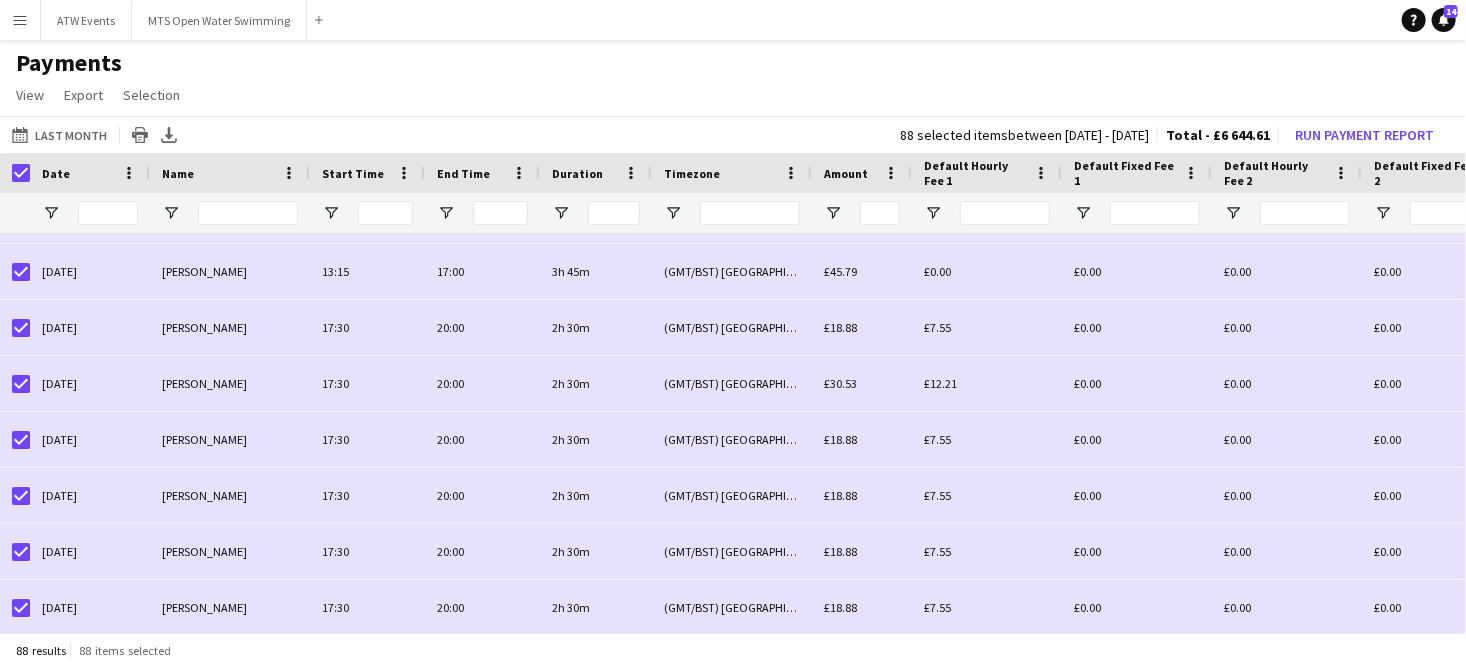 click on "Menu" at bounding box center (20, 20) 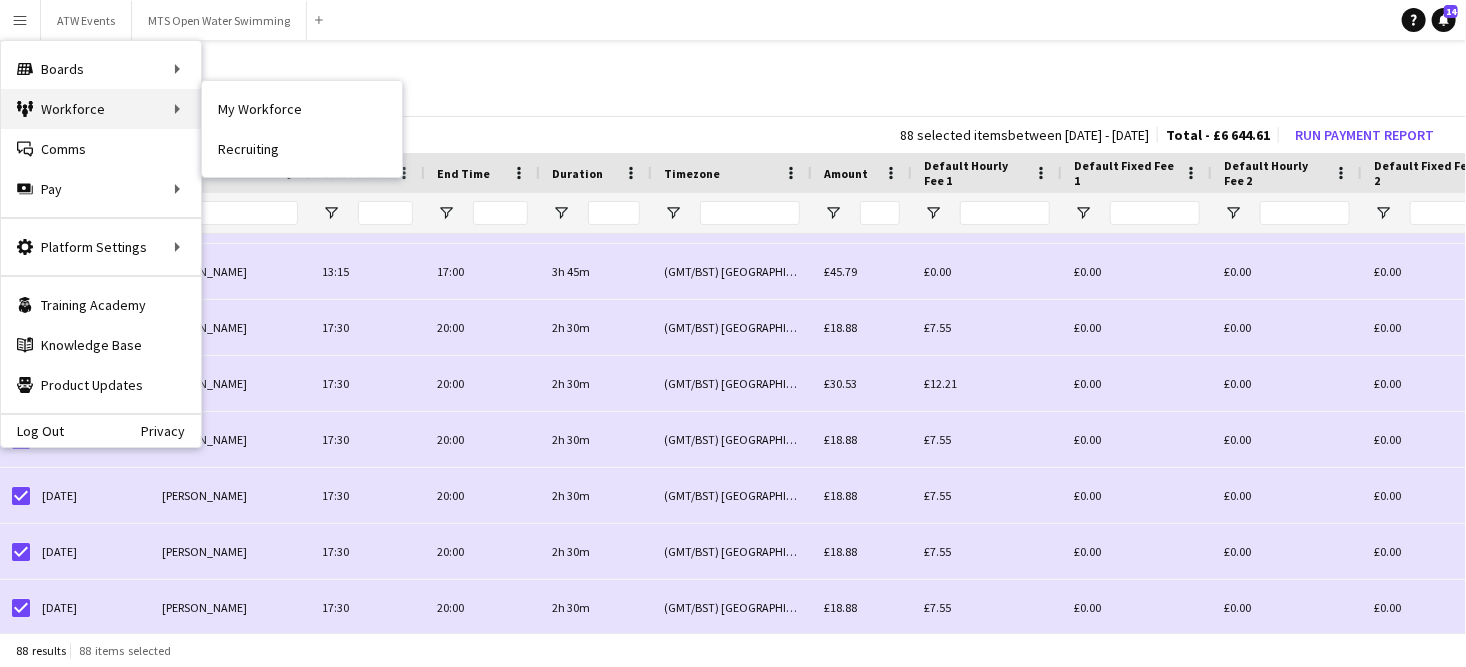 click on "Workforce
Workforce" at bounding box center (101, 109) 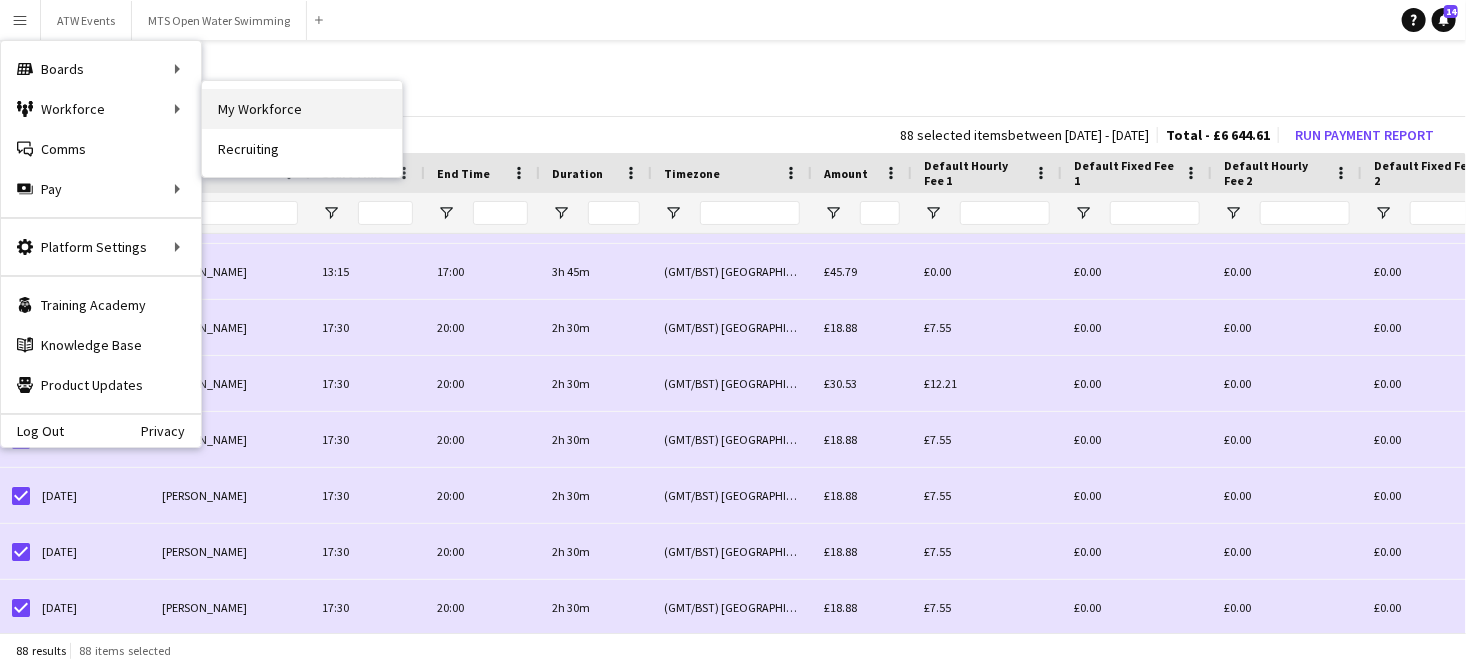 click on "My Workforce" at bounding box center (302, 109) 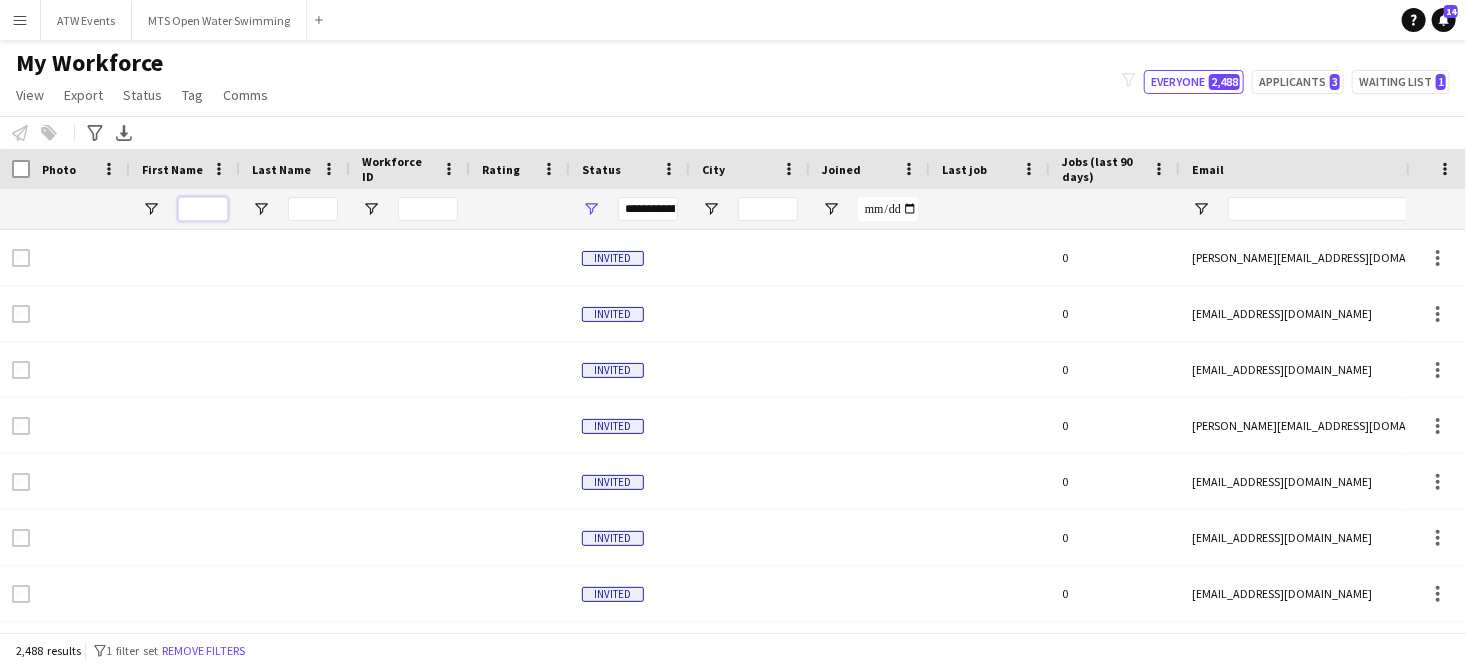 click at bounding box center (203, 209) 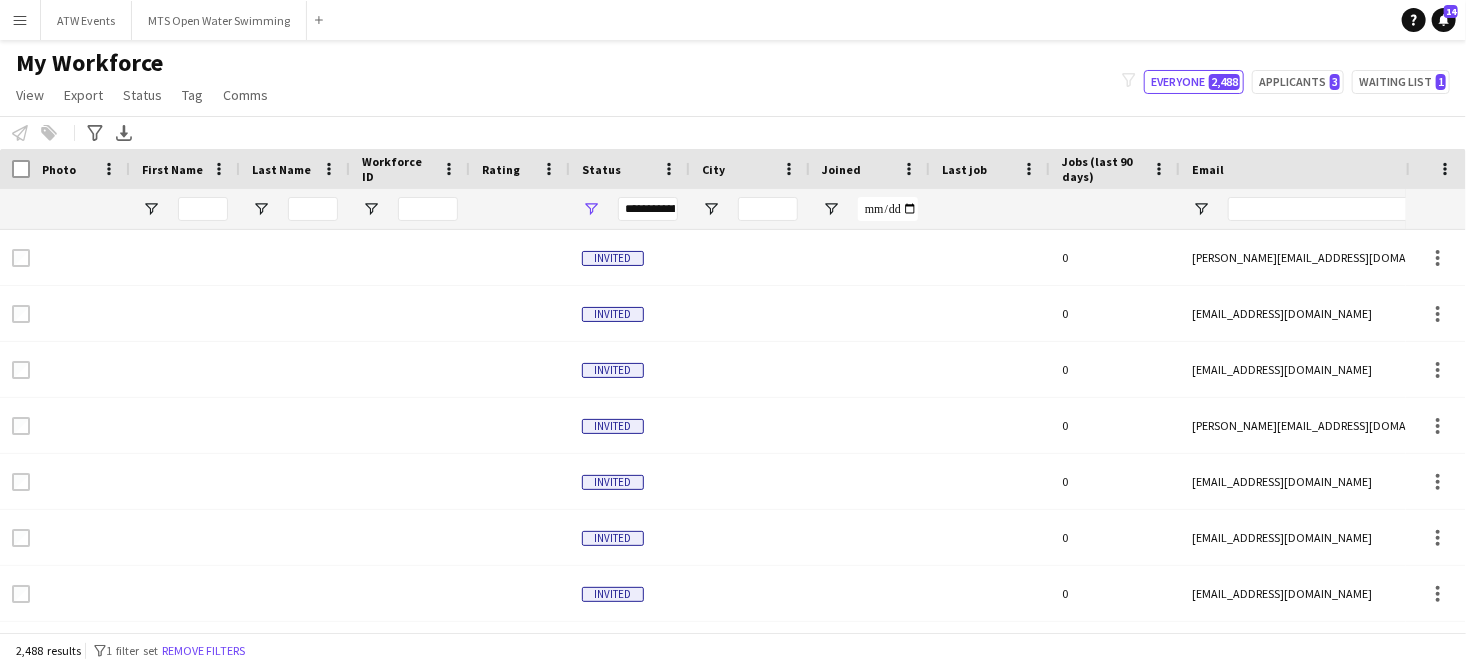 click on "Menu" at bounding box center [20, 20] 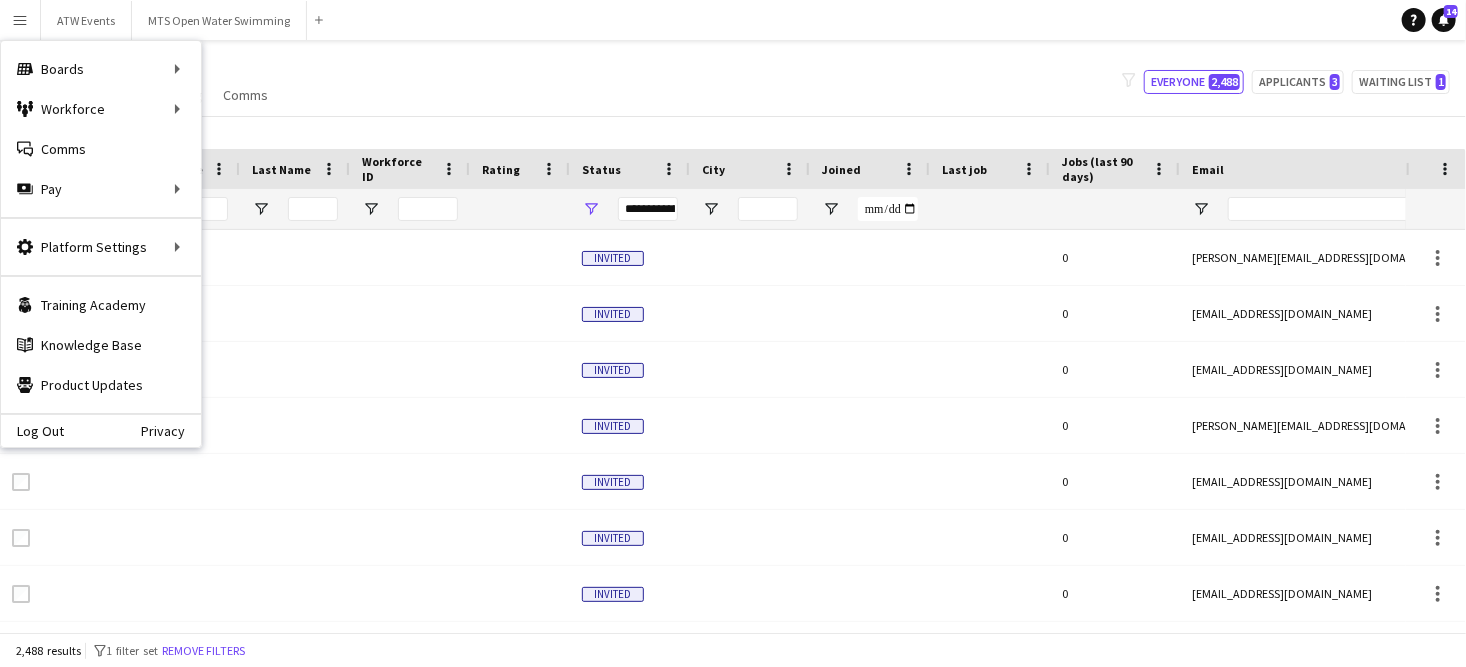 click on "My Workforce   View   Views  Default view New view Update view Delete view Edit name Customise view Customise filters Reset Filters Reset View Reset All  Export  New starters report Export as XLSX Export as PDF  Status  Edit  Tag  New tag  Edit tag  Incomplete (32)  Add to tag  Incomplete (32)  Untag  Incomplete (32)  Tag chat  Incomplete (32)  Tag share page  Incomplete (32)  Comms  Send notification
filter-1
Everyone   2,488   Applicants   3   Waiting list   1" 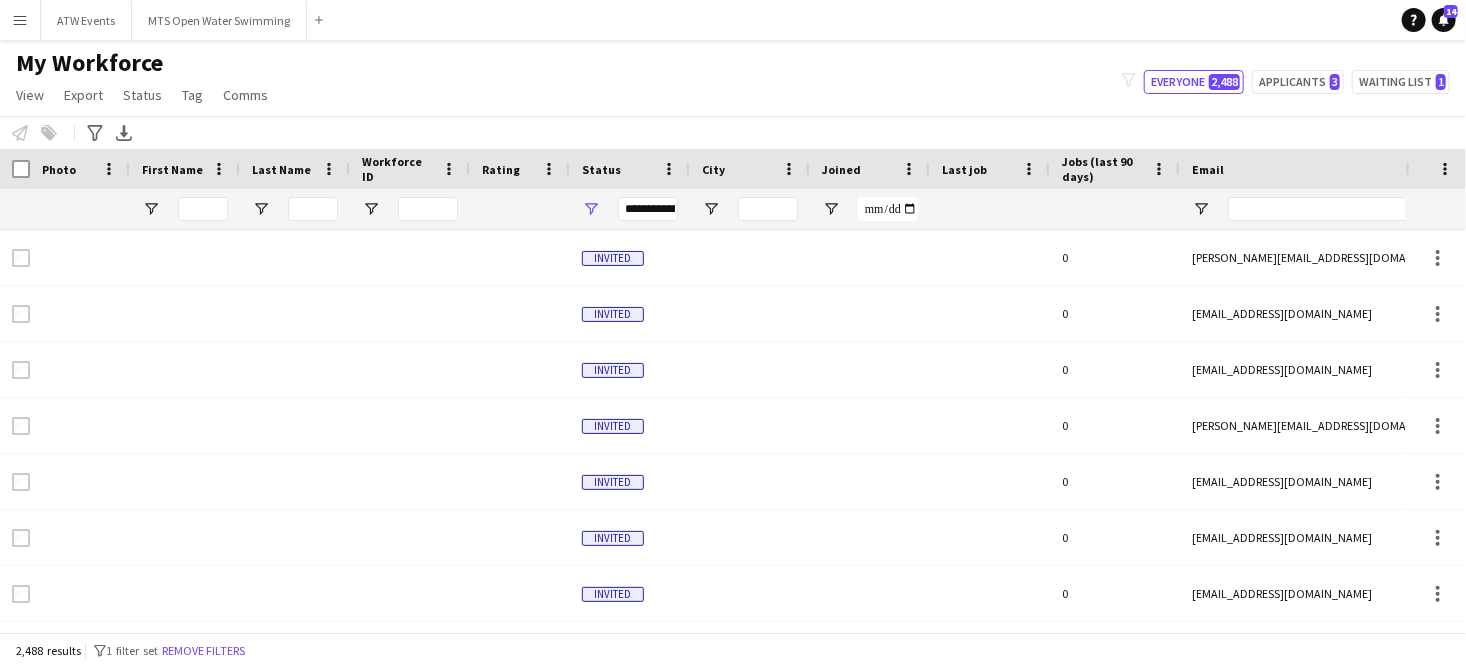 click on "Menu" at bounding box center (20, 20) 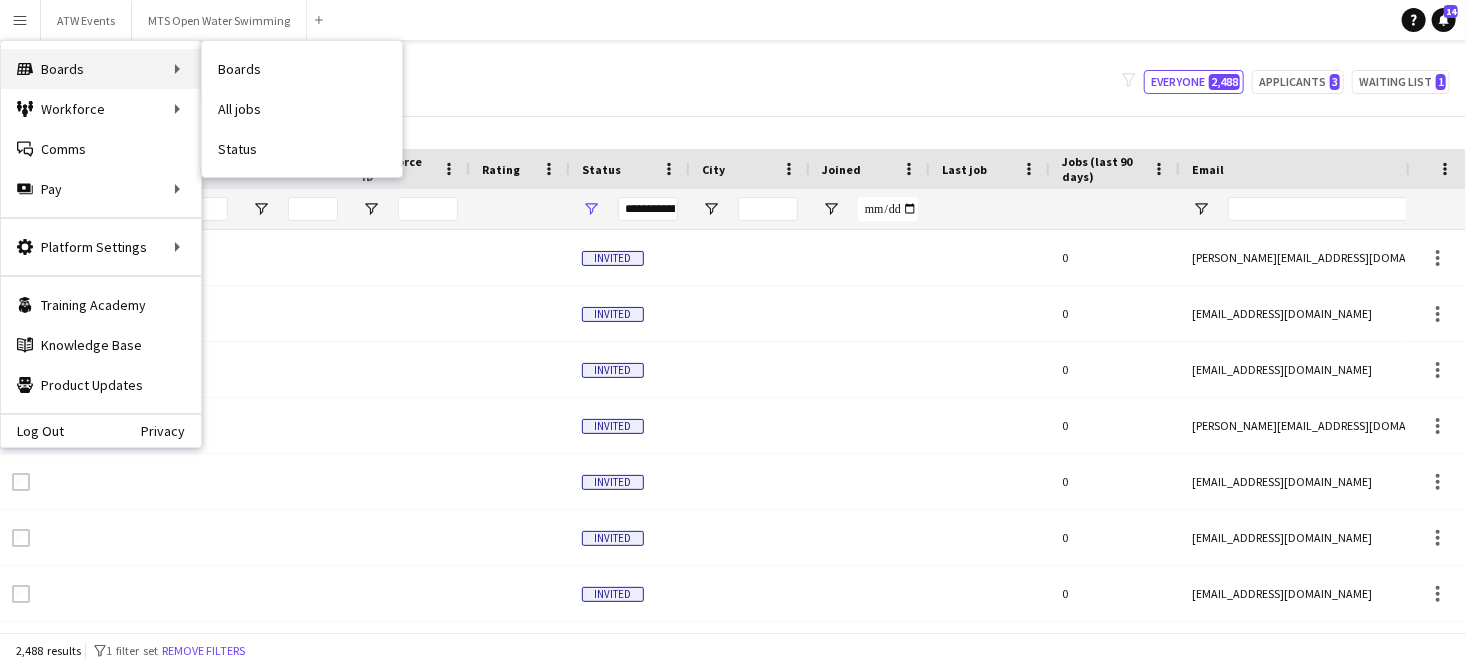 click on "Boards
Boards" at bounding box center (101, 69) 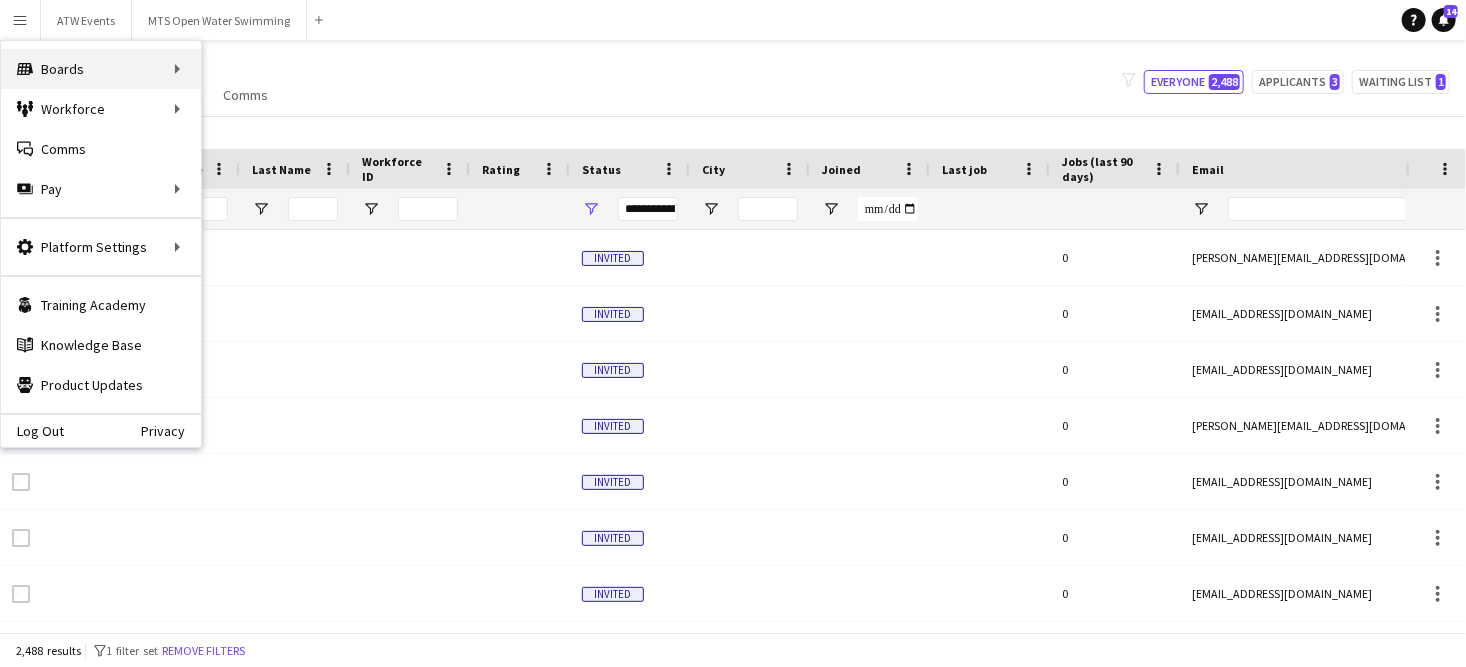 click on "Boards
Boards" at bounding box center (101, 69) 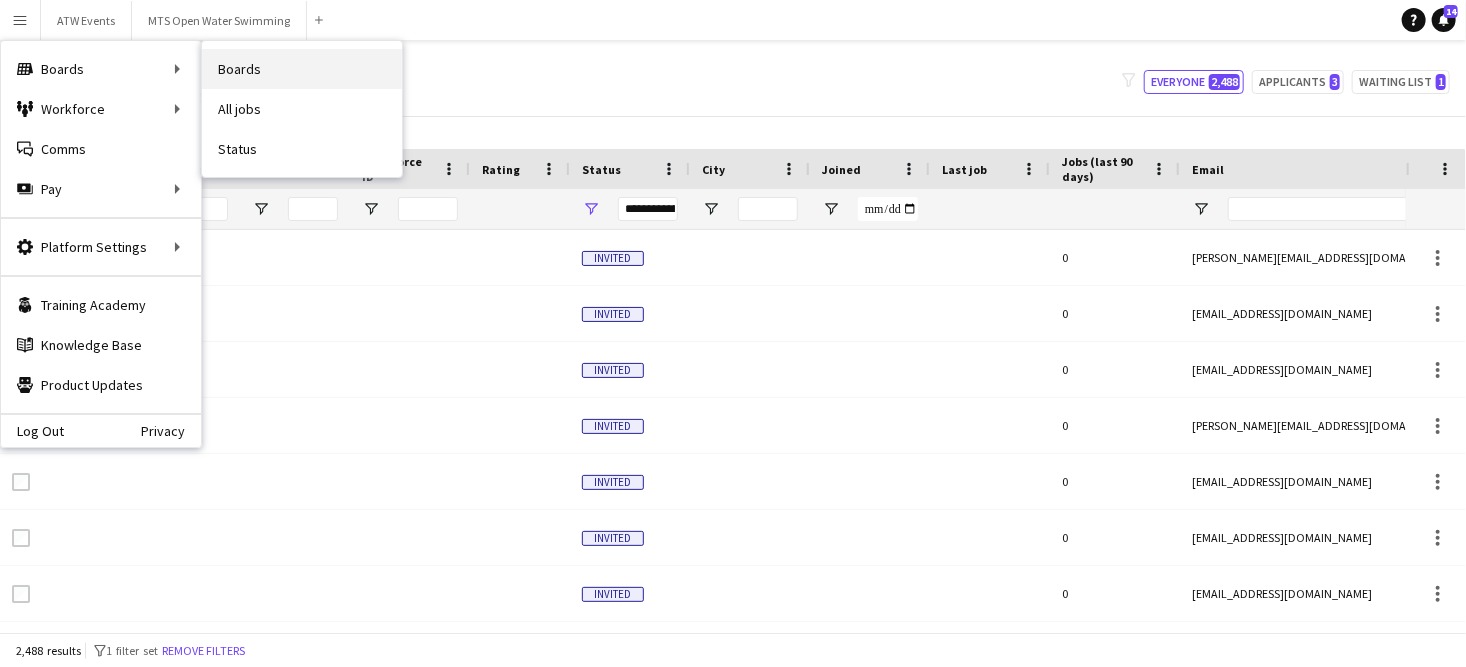 click on "Boards" at bounding box center [302, 69] 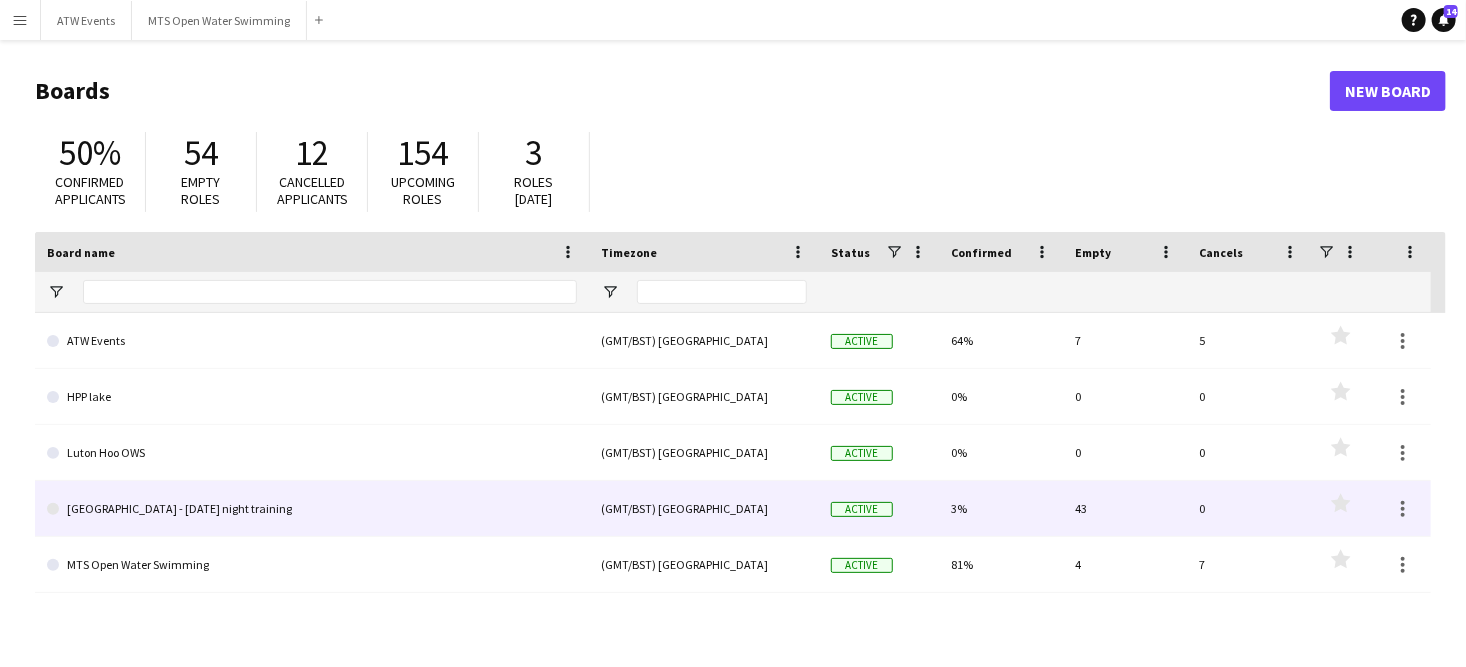 click on "[GEOGRAPHIC_DATA] - [DATE] night training" 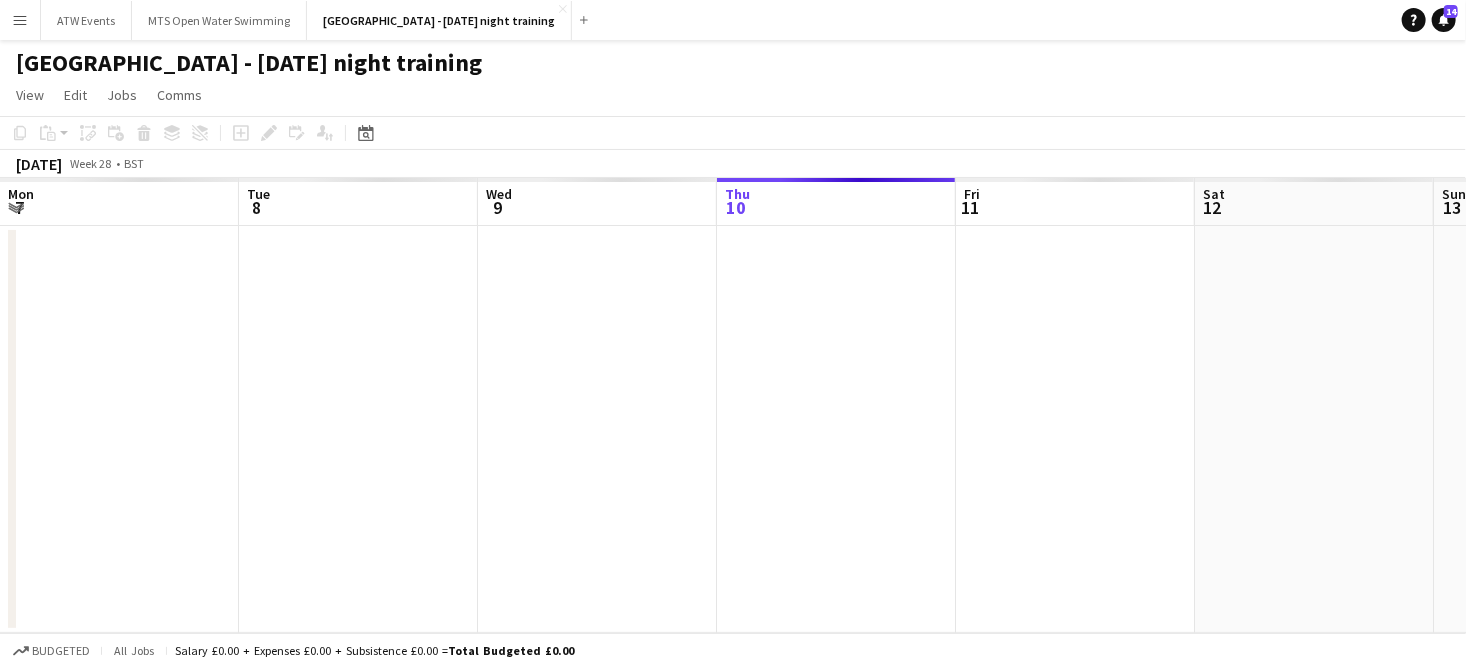 scroll, scrollTop: 0, scrollLeft: 478, axis: horizontal 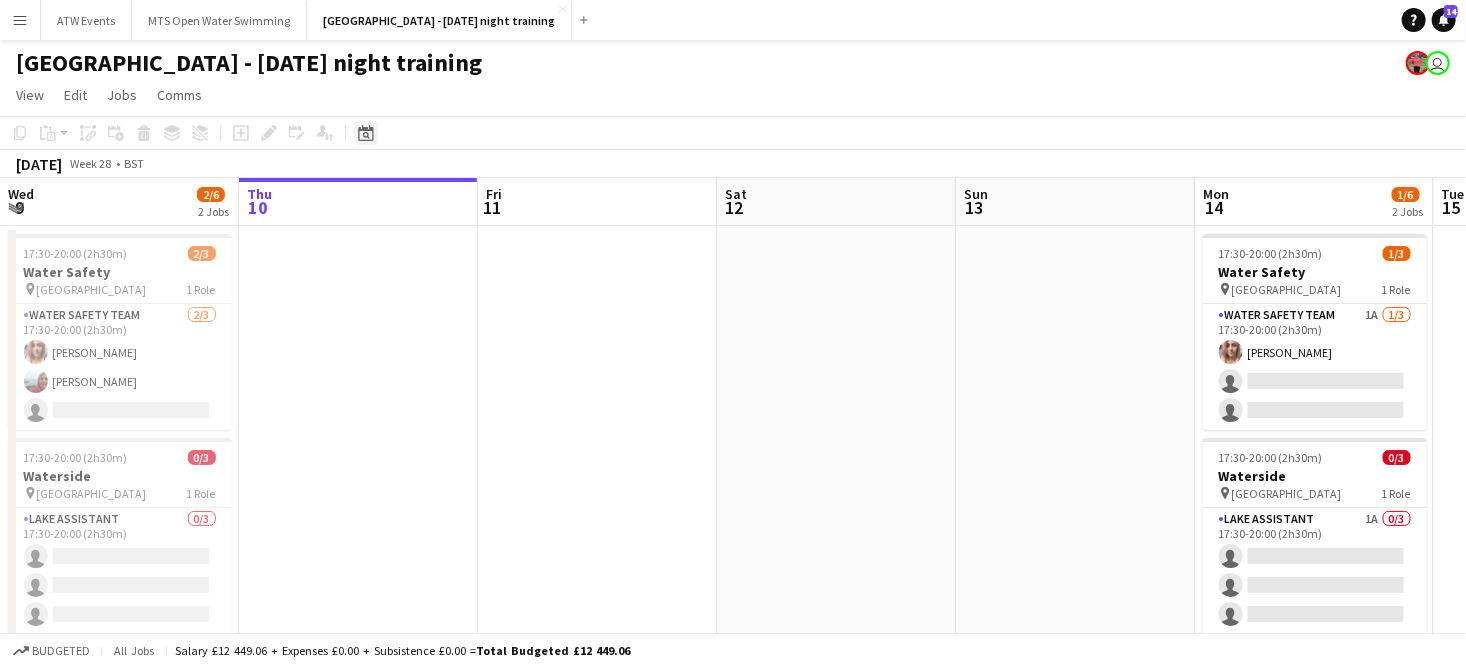 click on "Date picker" 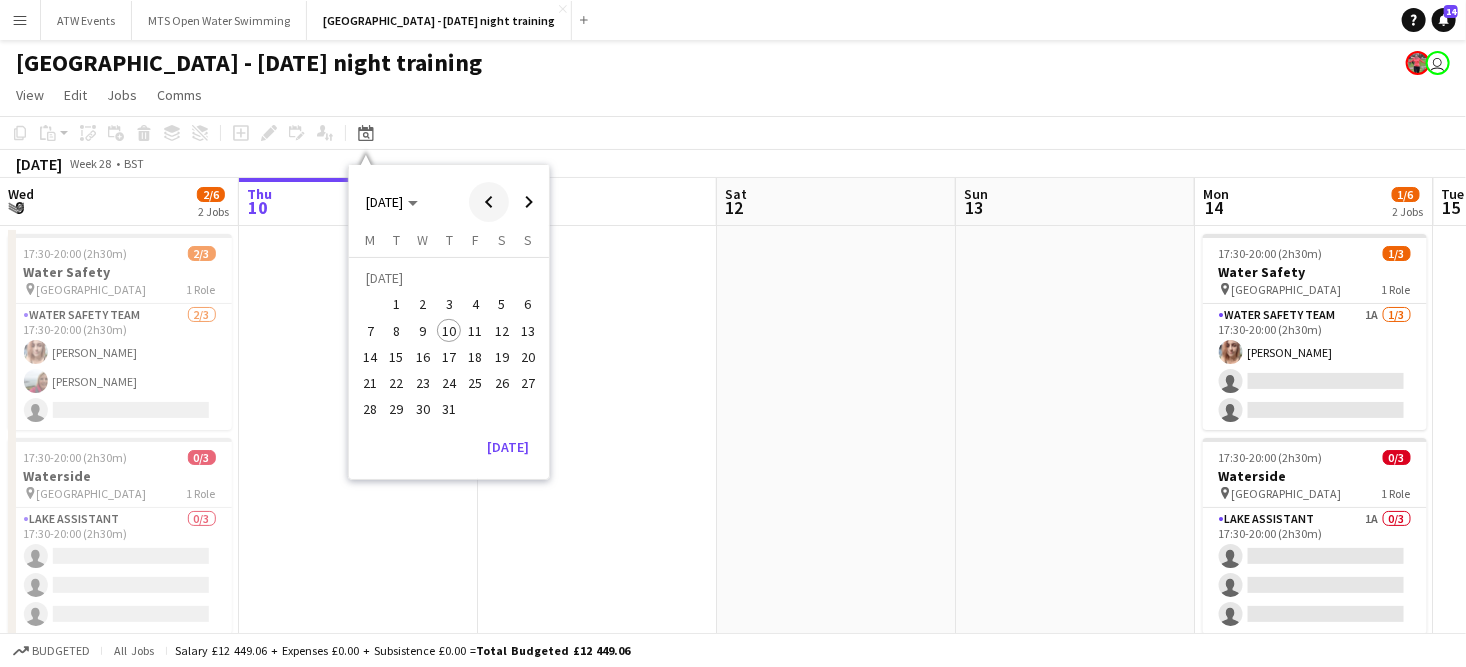 click at bounding box center [489, 202] 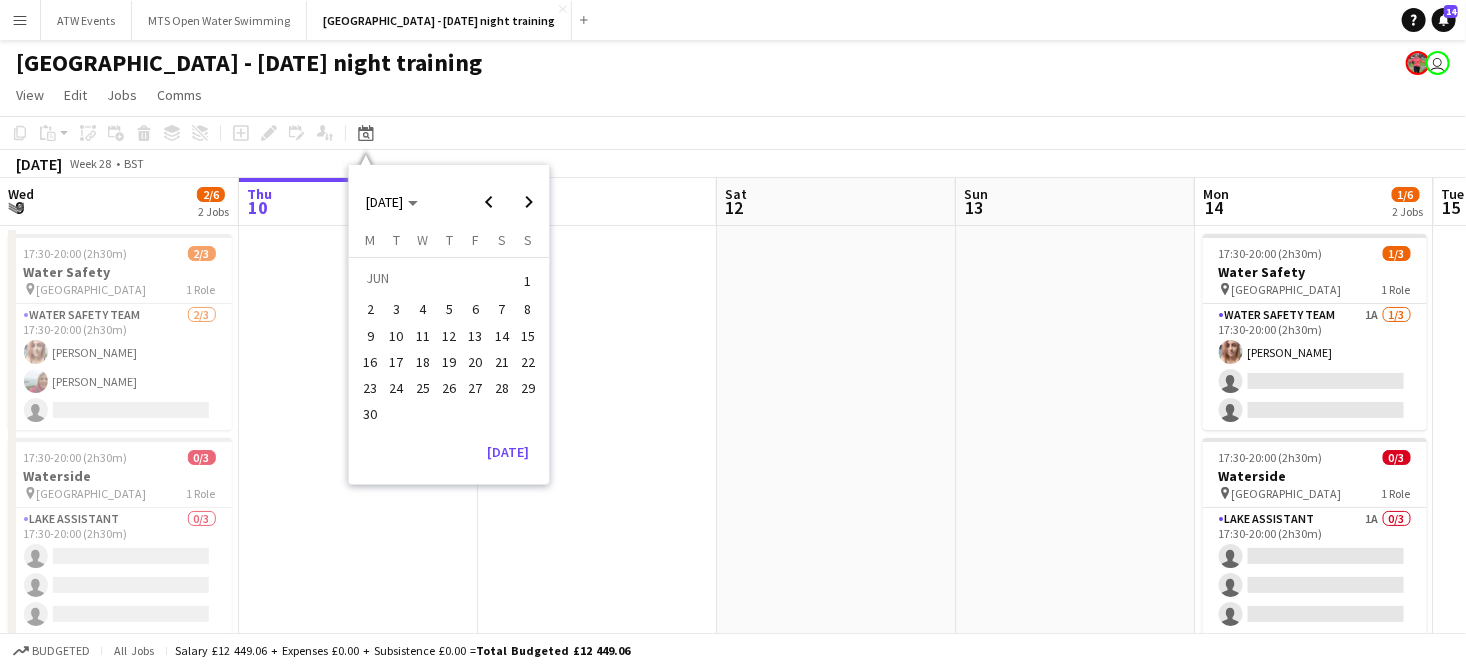 click on "30" at bounding box center [371, 415] 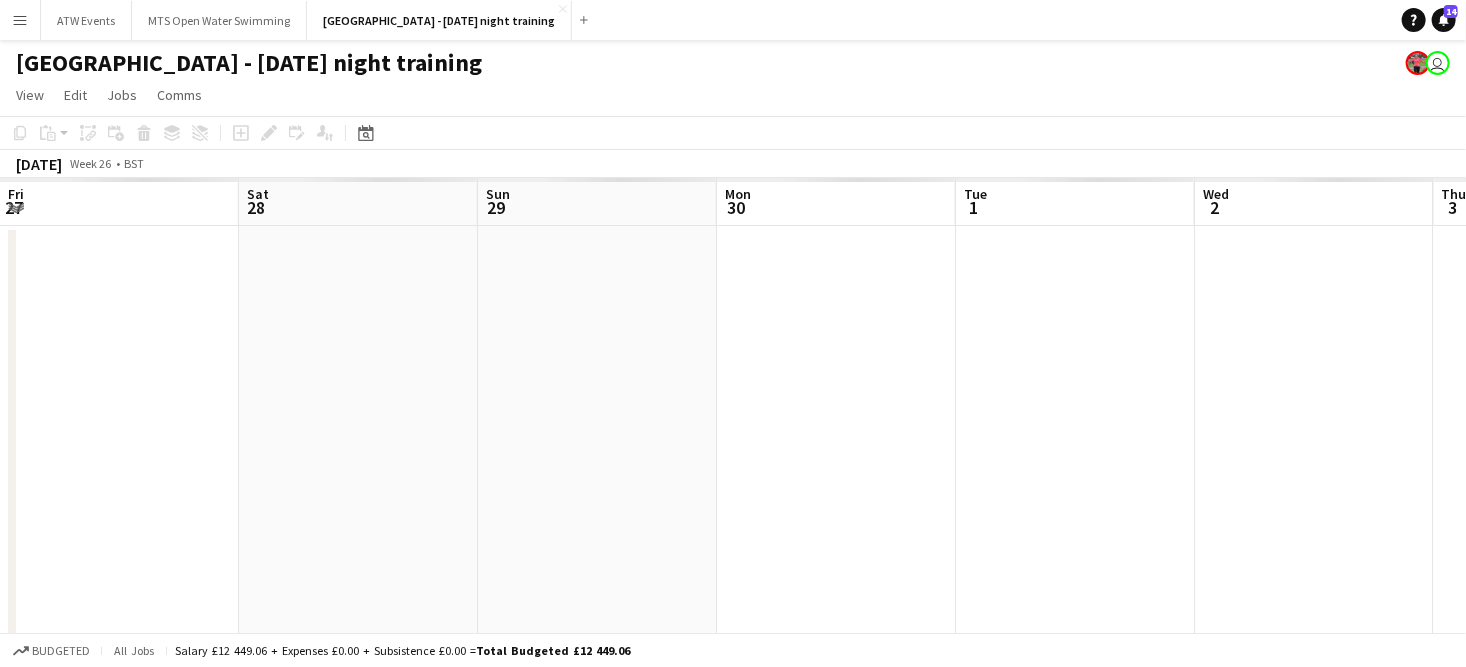 scroll, scrollTop: 0, scrollLeft: 687, axis: horizontal 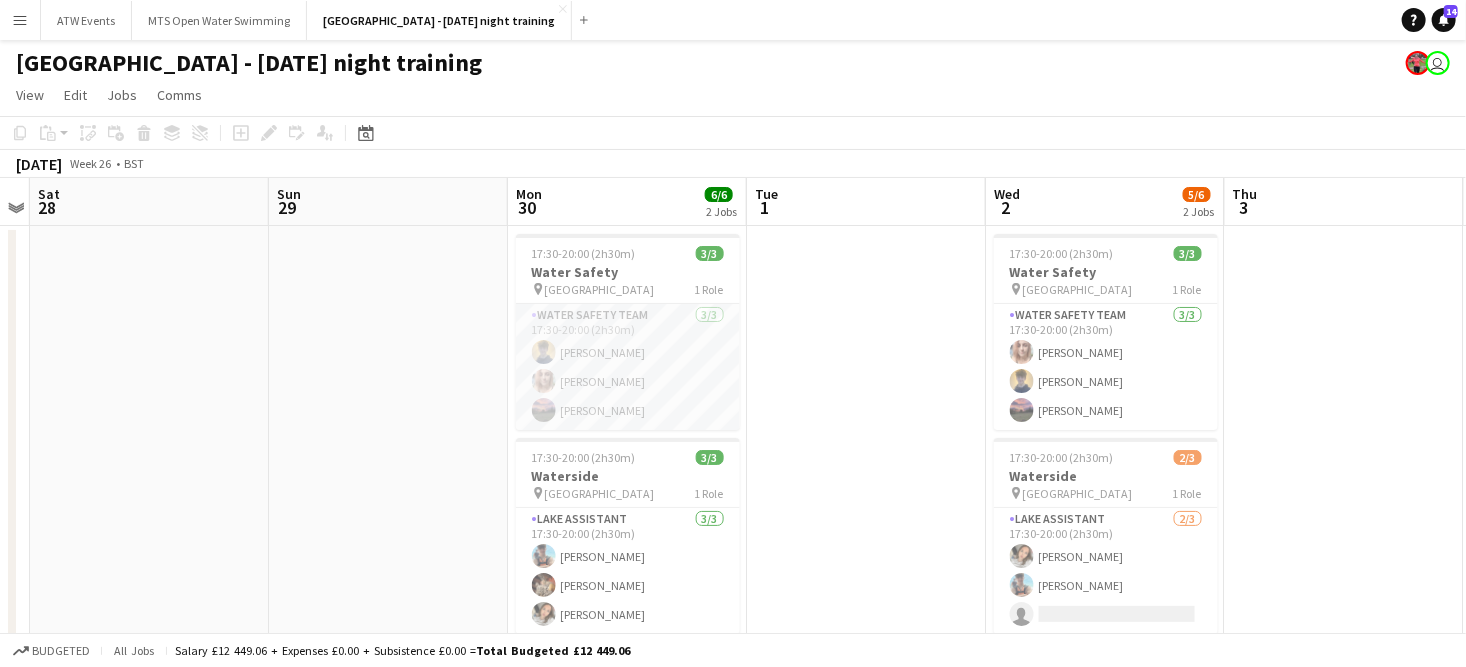 click on "Water Safety Team   [DATE]   17:30-20:00 (2h30m)
[PERSON_NAME] [PERSON_NAME] [PERSON_NAME]" 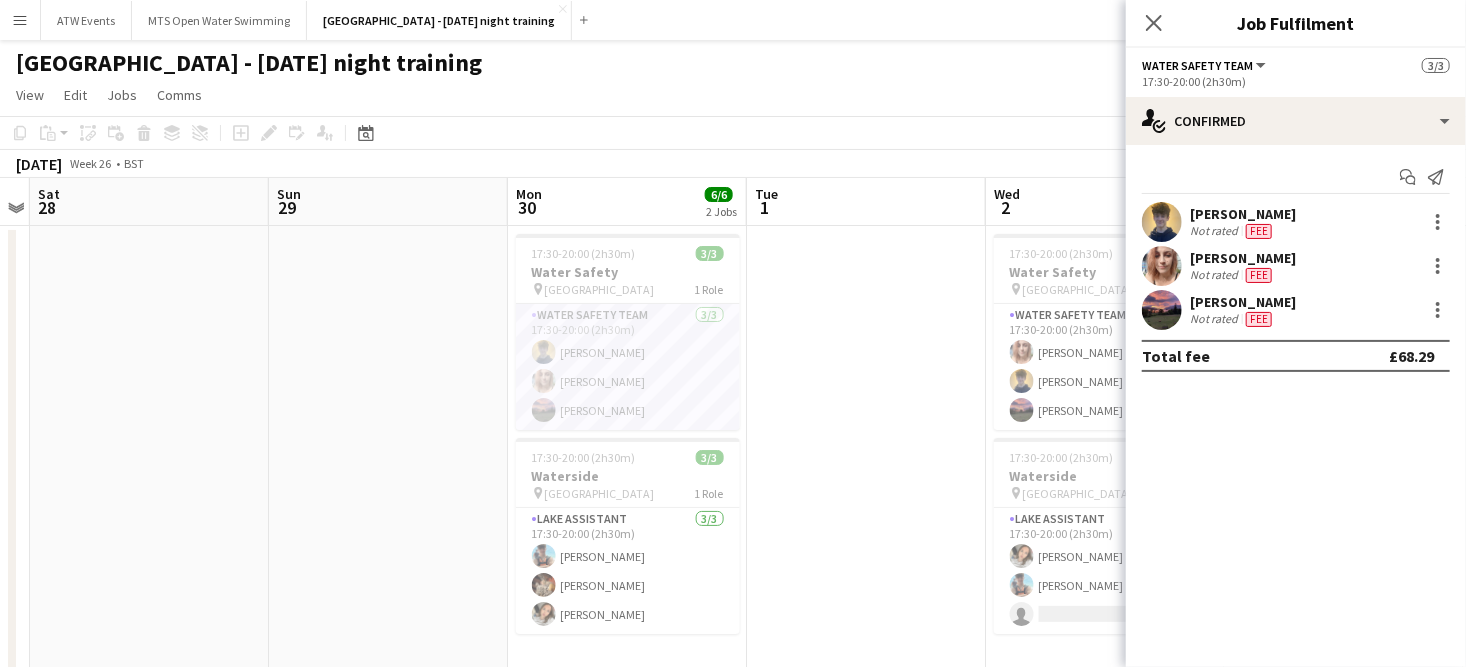 click on "[PERSON_NAME]" at bounding box center [1243, 302] 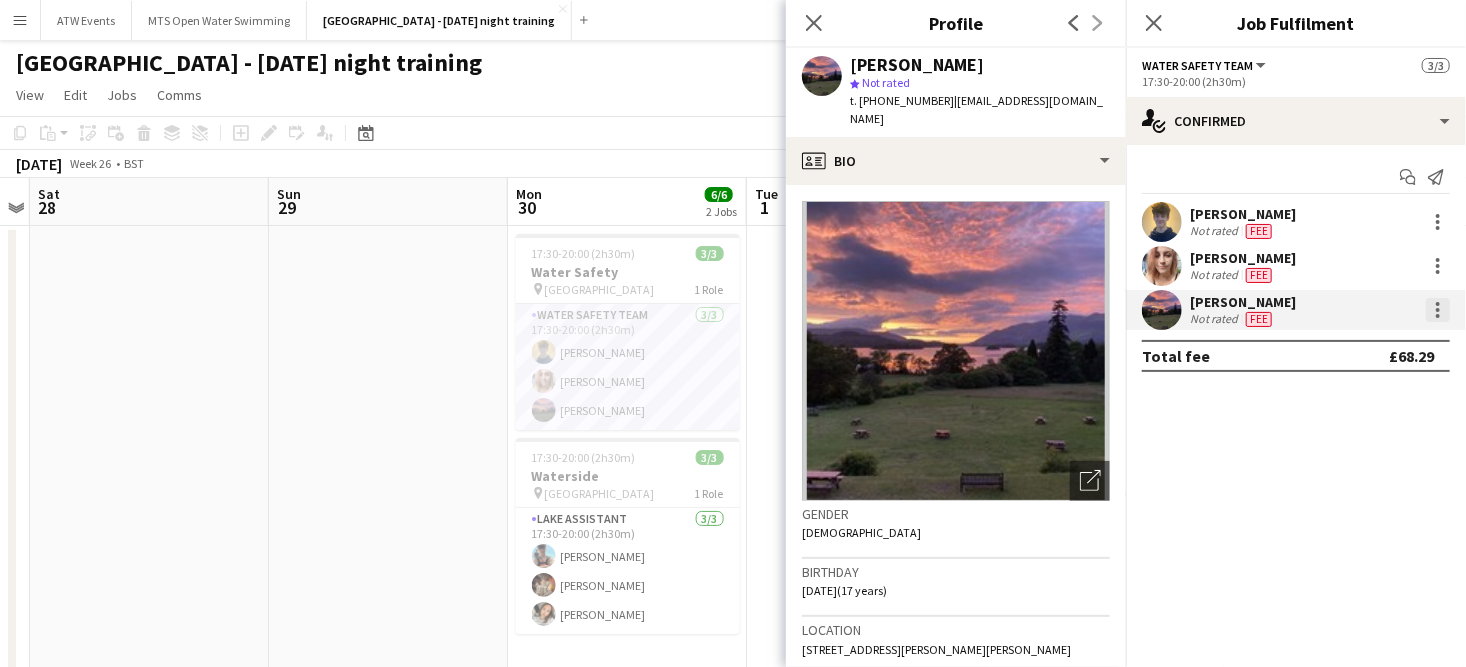 click at bounding box center [1438, 310] 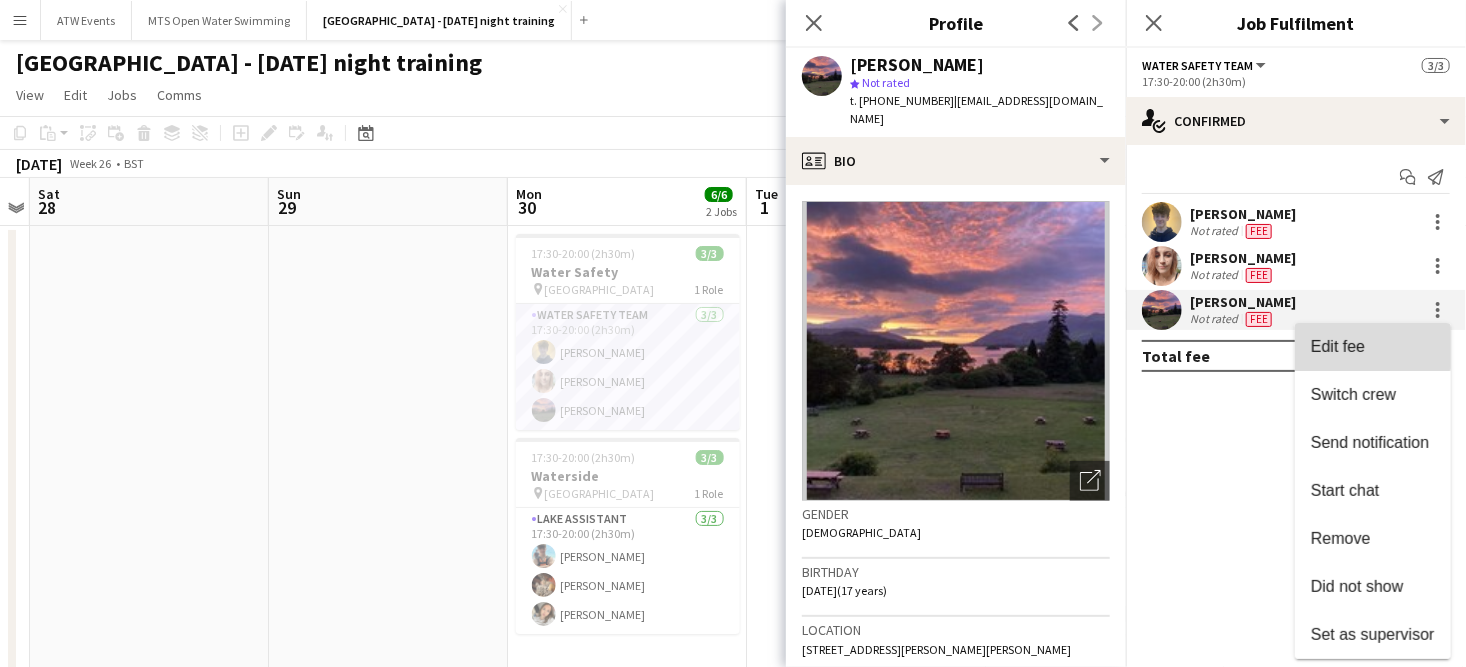 click on "Edit fee" at bounding box center [1338, 346] 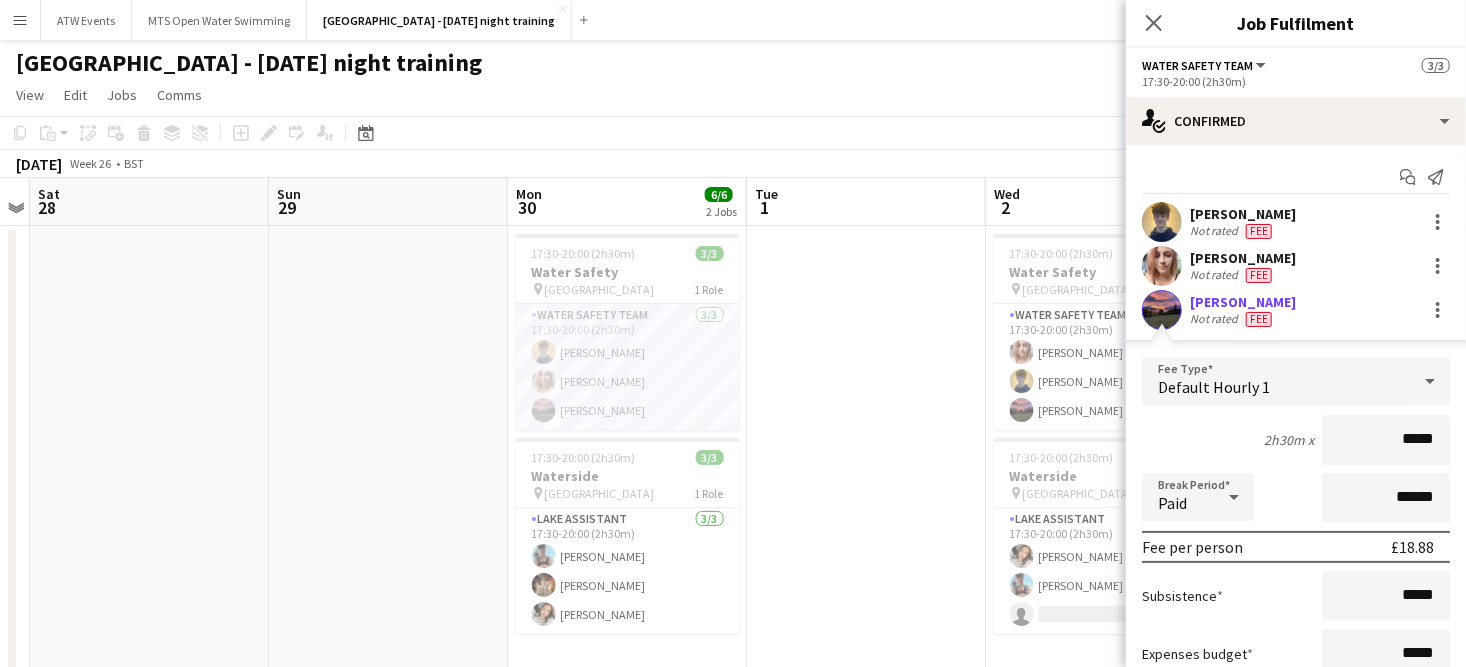 drag, startPoint x: 1410, startPoint y: 438, endPoint x: 1442, endPoint y: 441, distance: 32.140316 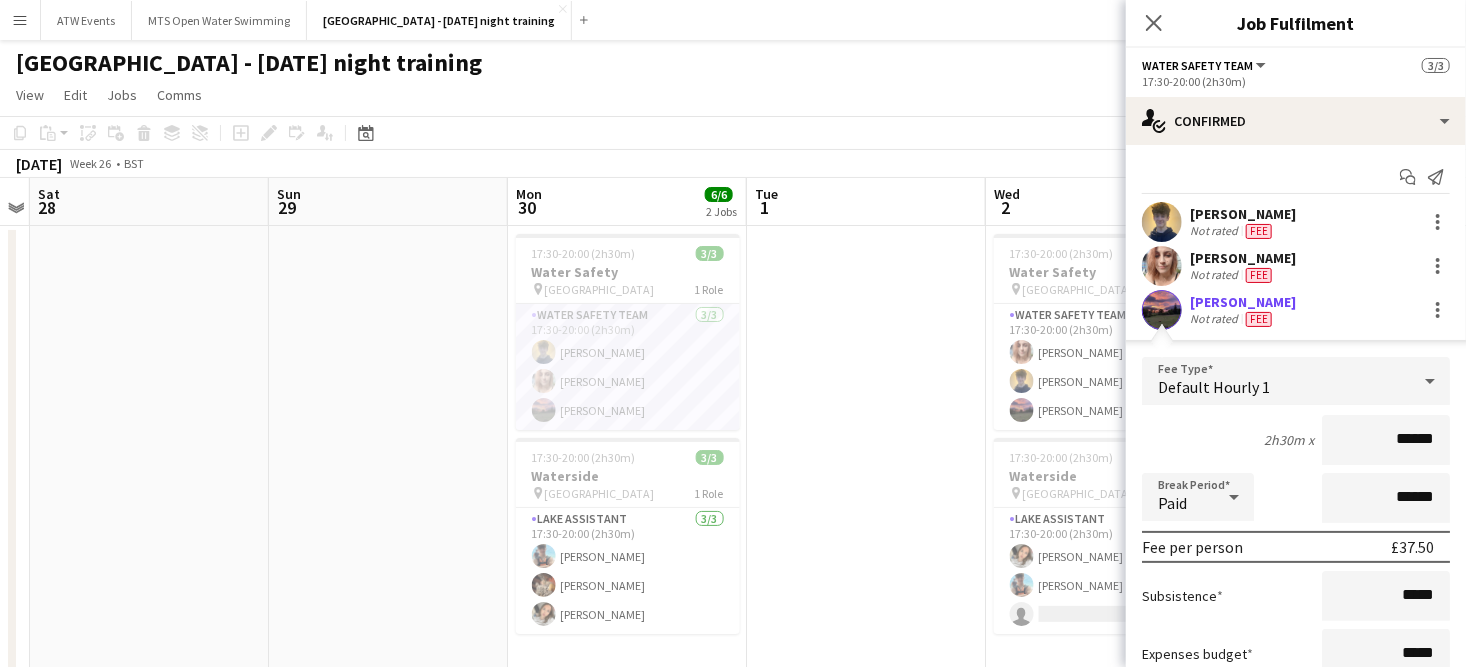 type on "******" 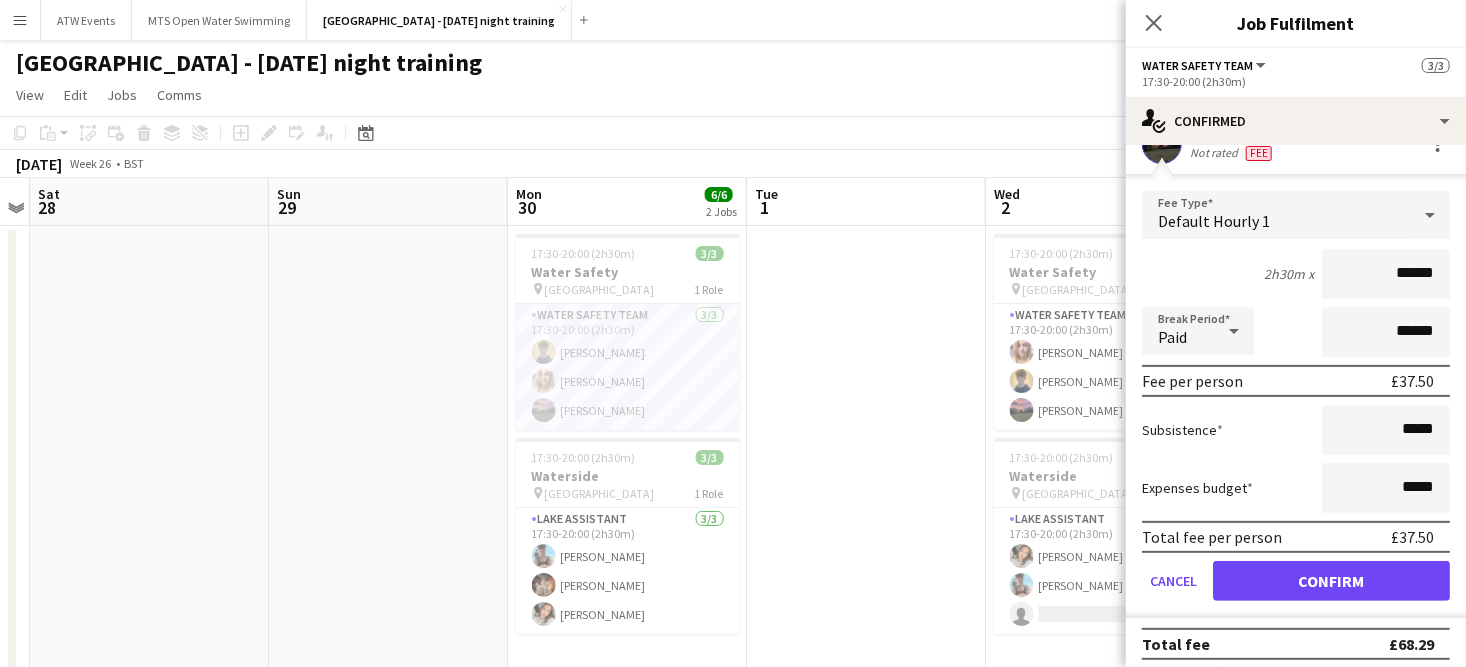 scroll, scrollTop: 173, scrollLeft: 0, axis: vertical 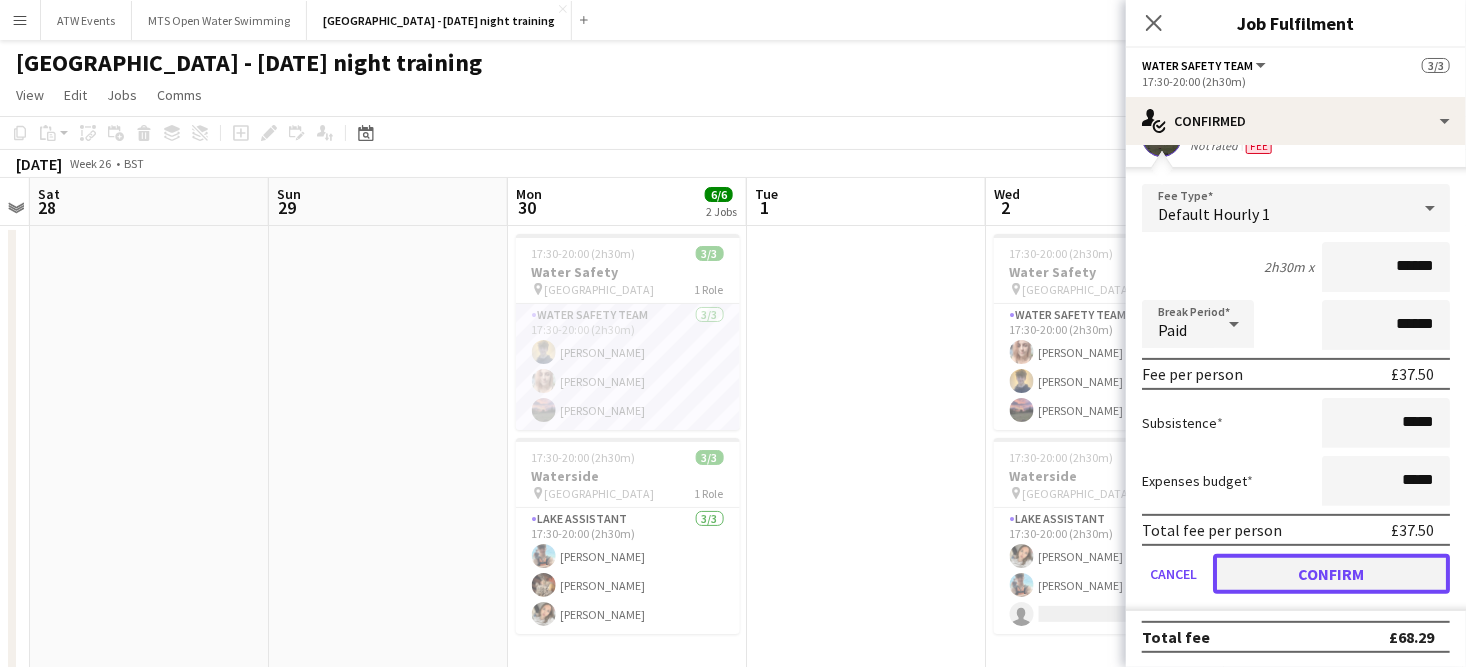 click on "Confirm" at bounding box center [1331, 574] 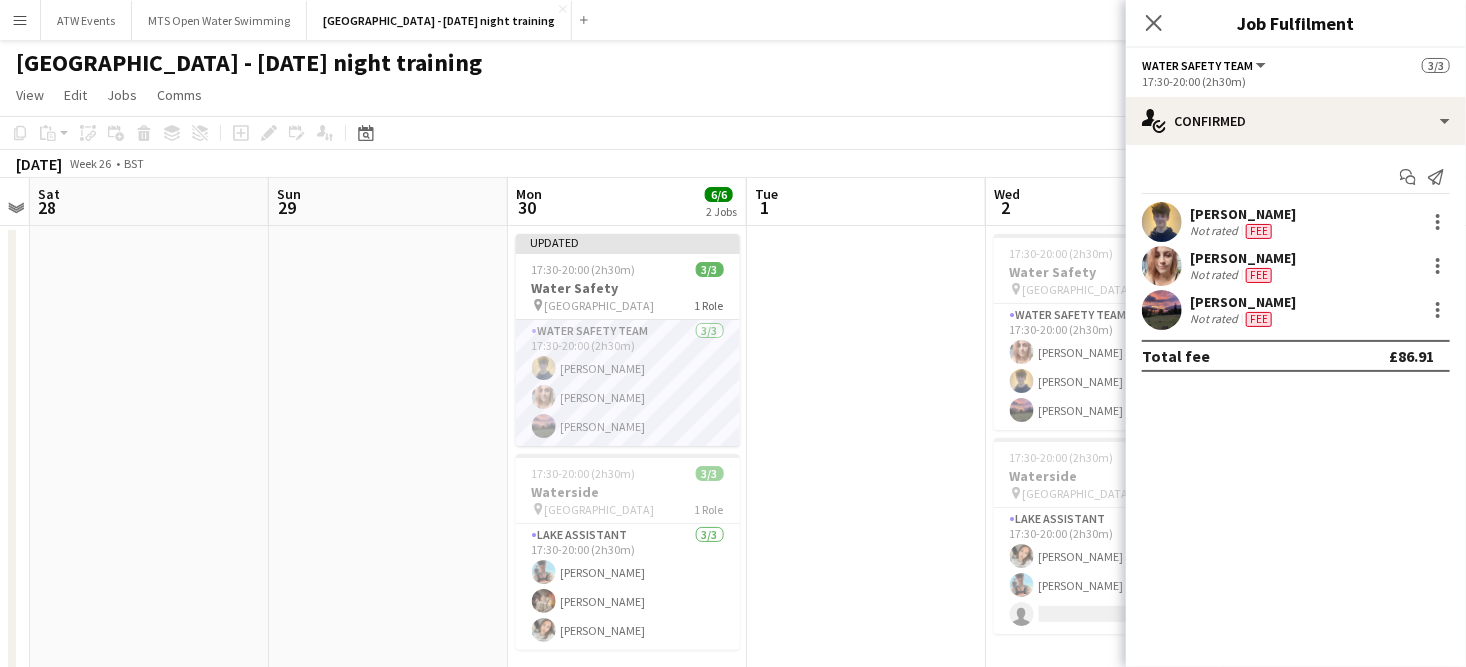 scroll, scrollTop: 0, scrollLeft: 0, axis: both 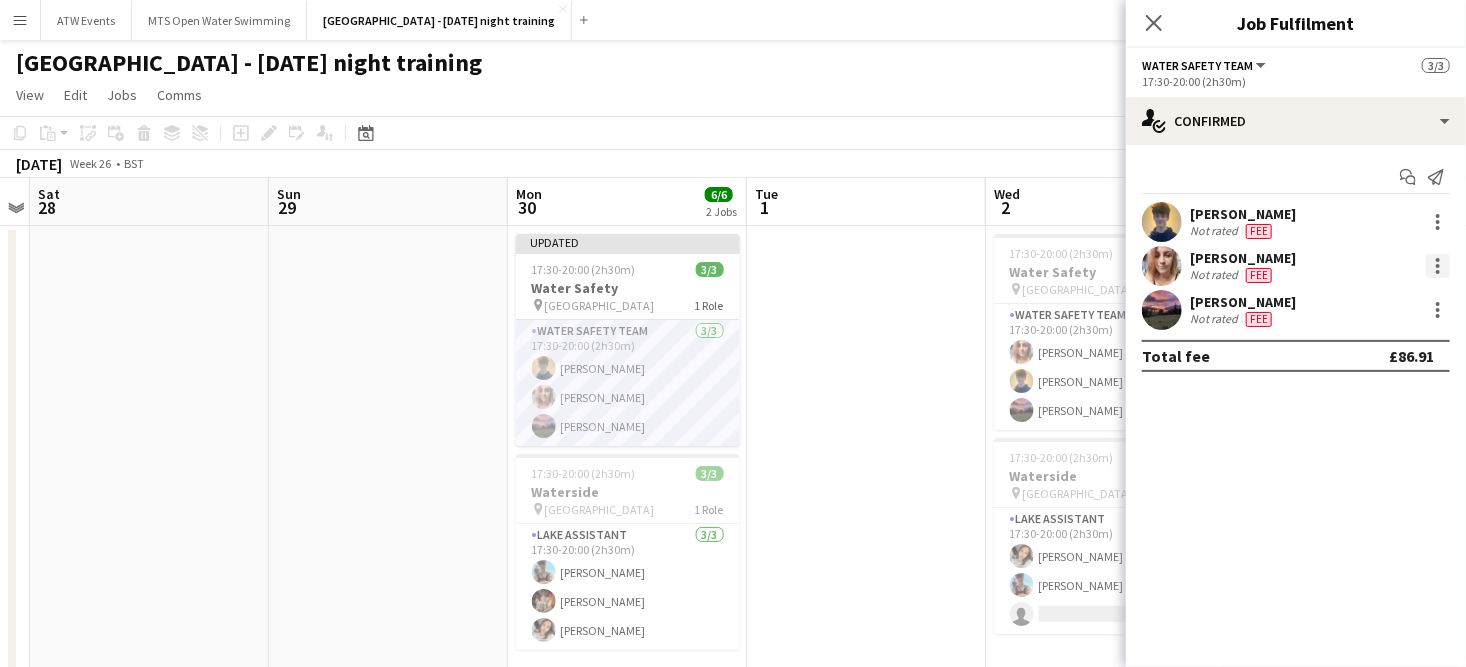 click at bounding box center (1438, 266) 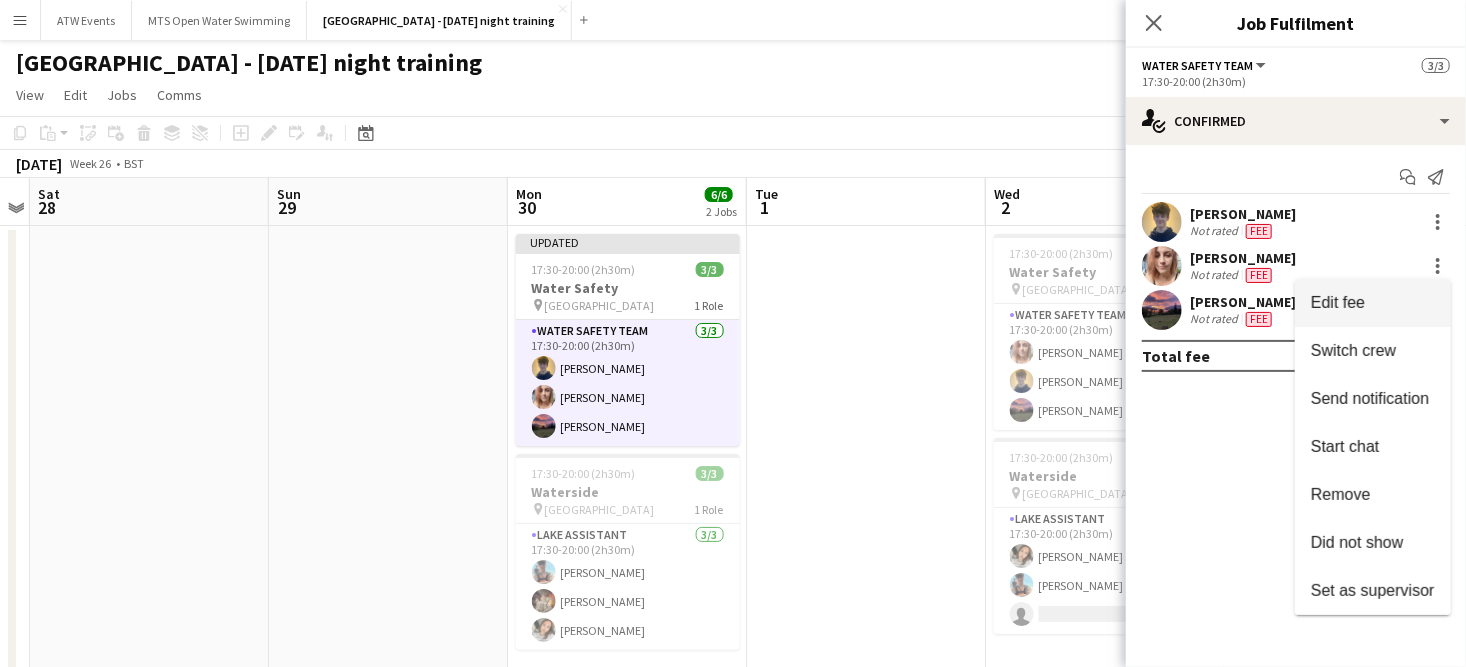 click on "Edit fee" at bounding box center [1338, 302] 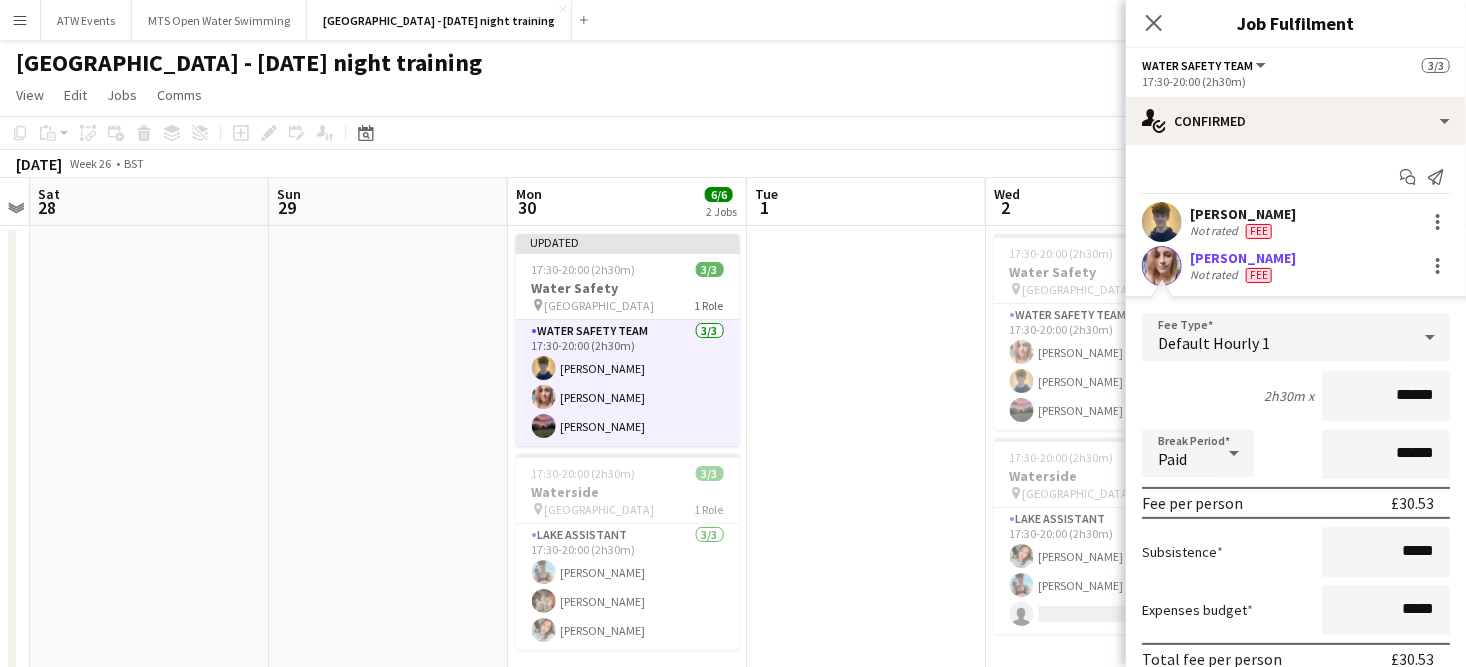 drag, startPoint x: 1397, startPoint y: 398, endPoint x: 1440, endPoint y: 396, distance: 43.046486 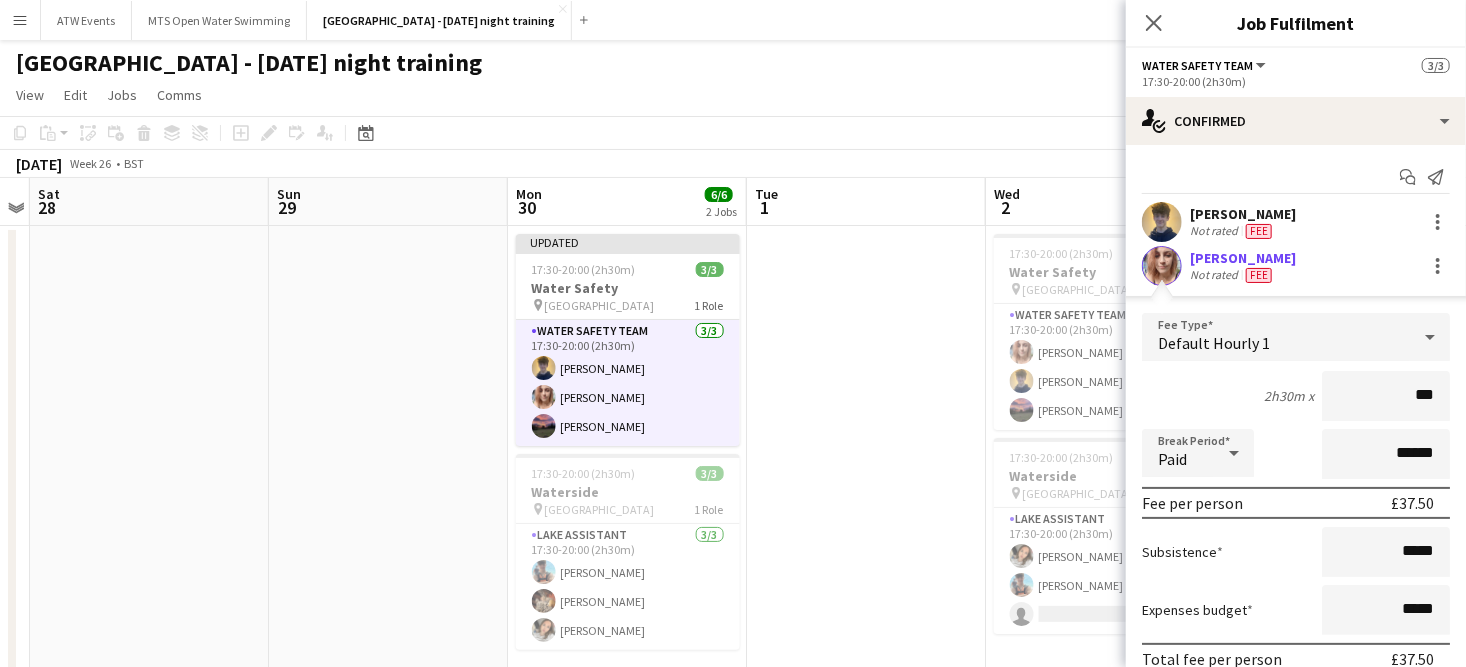 scroll, scrollTop: 173, scrollLeft: 0, axis: vertical 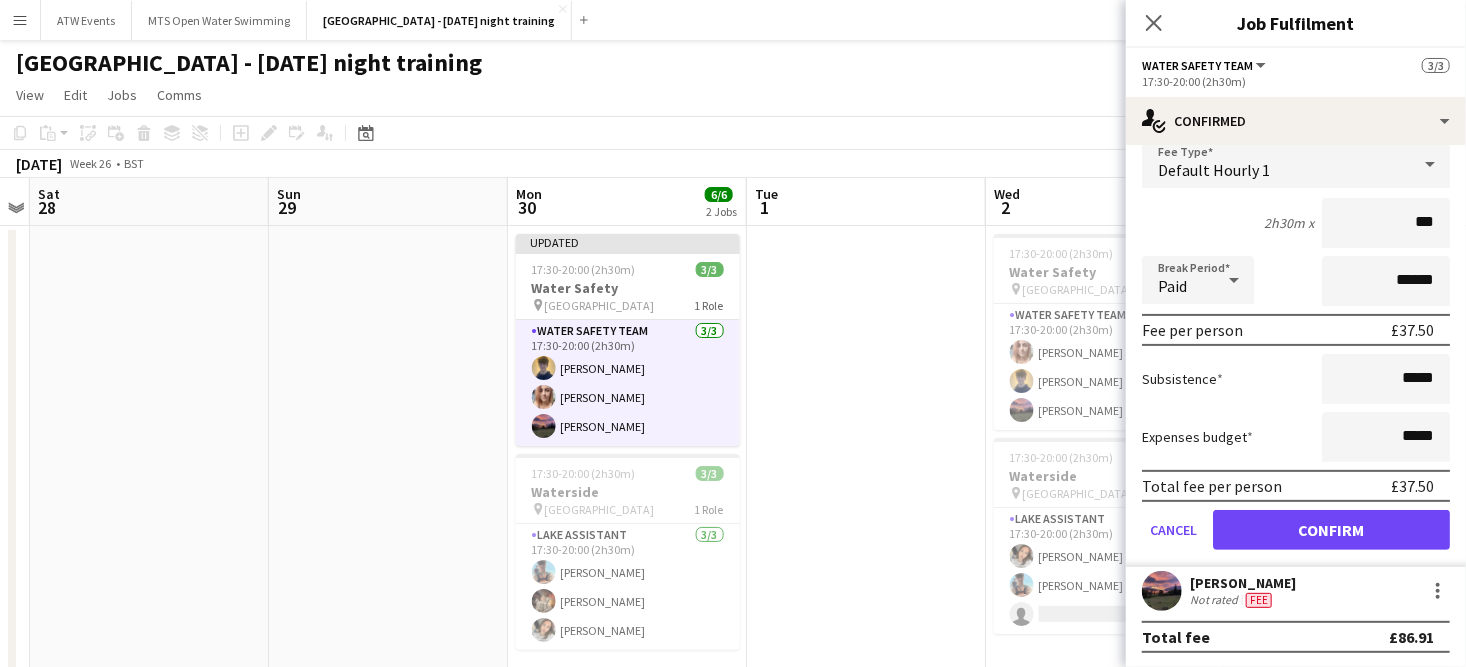 type on "***" 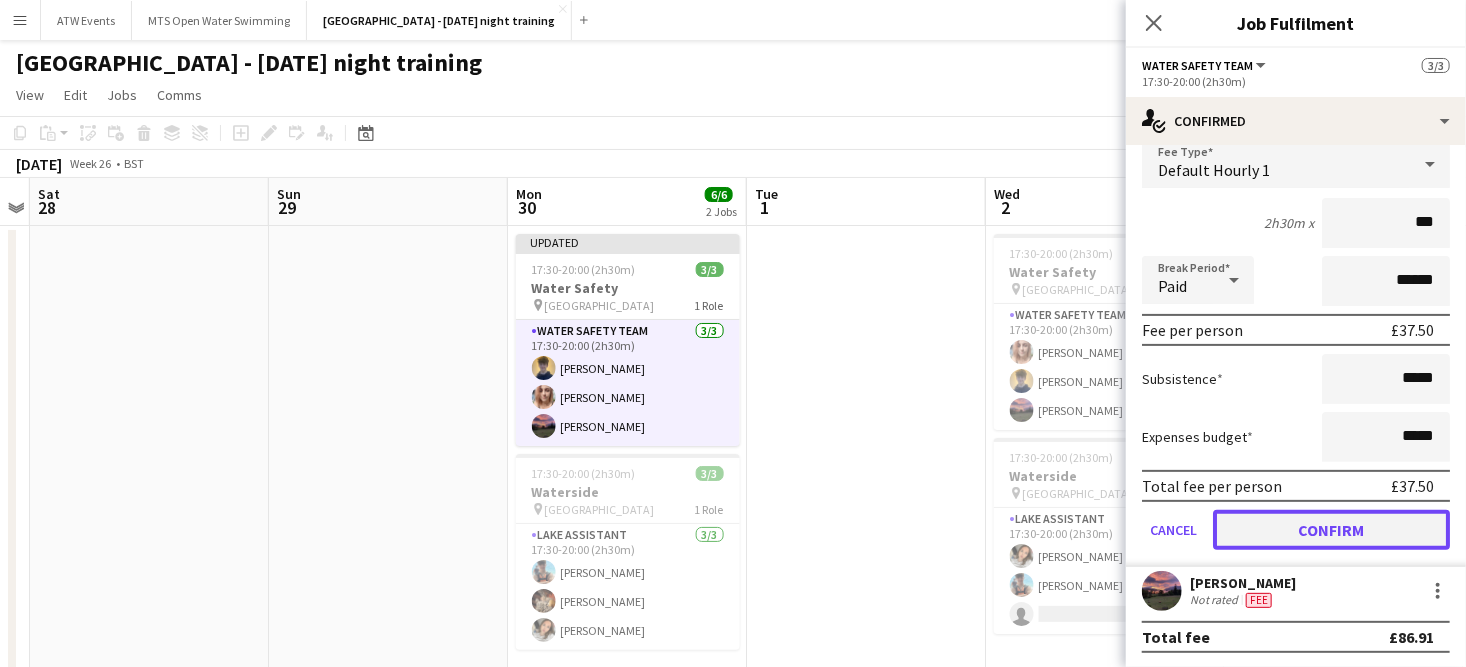 click on "Confirm" at bounding box center (1331, 530) 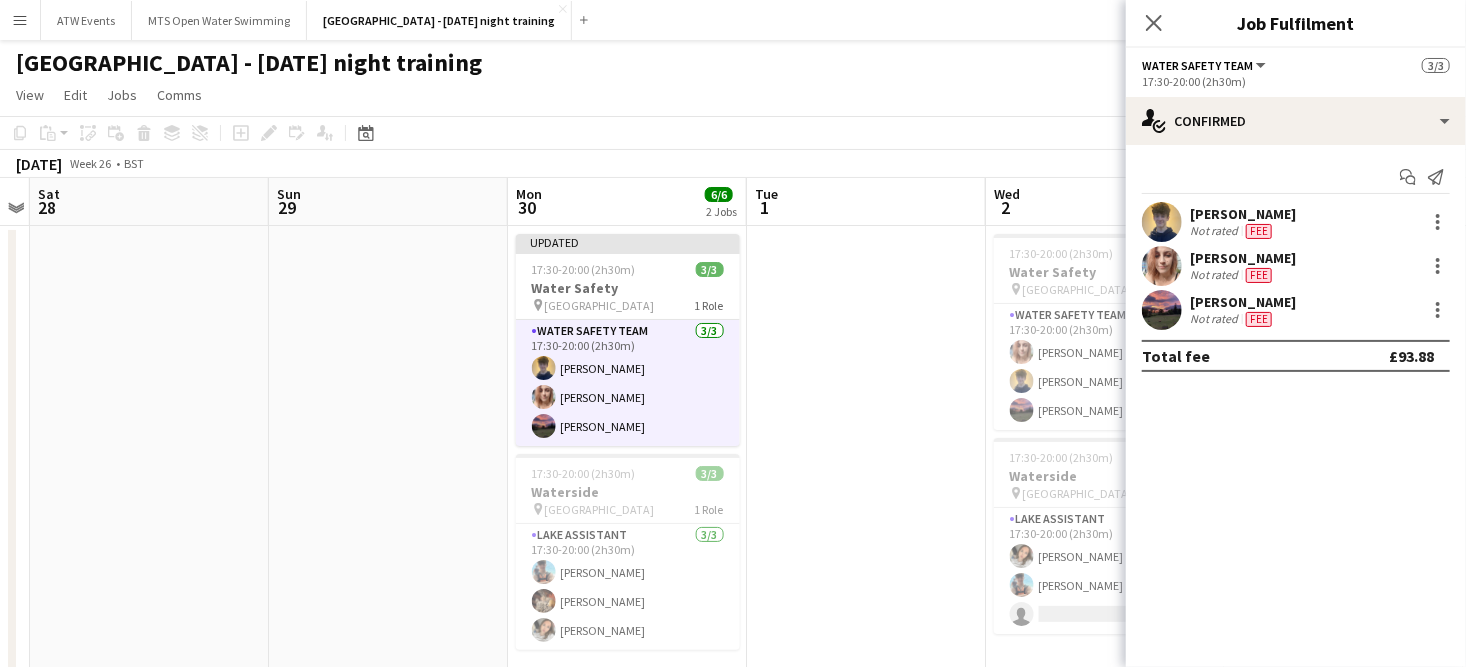 scroll, scrollTop: 0, scrollLeft: 0, axis: both 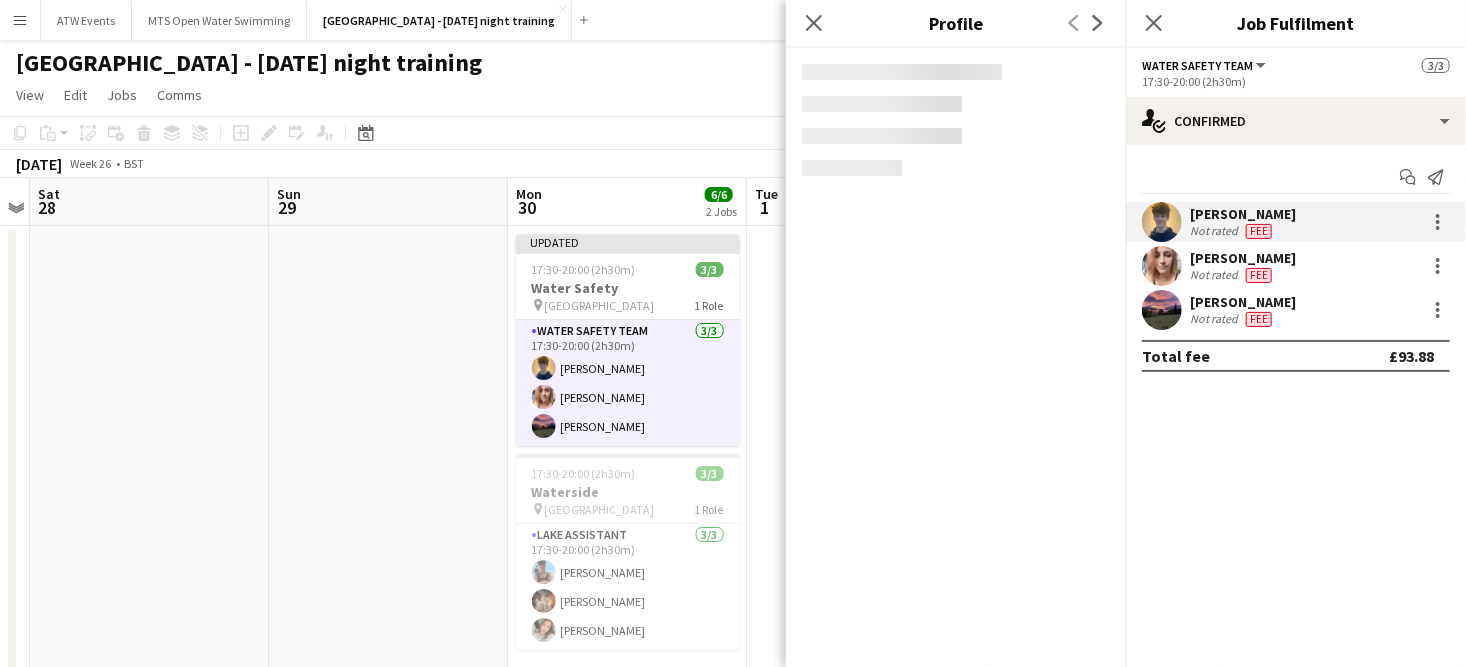 click on "Not rated" at bounding box center [1216, 231] 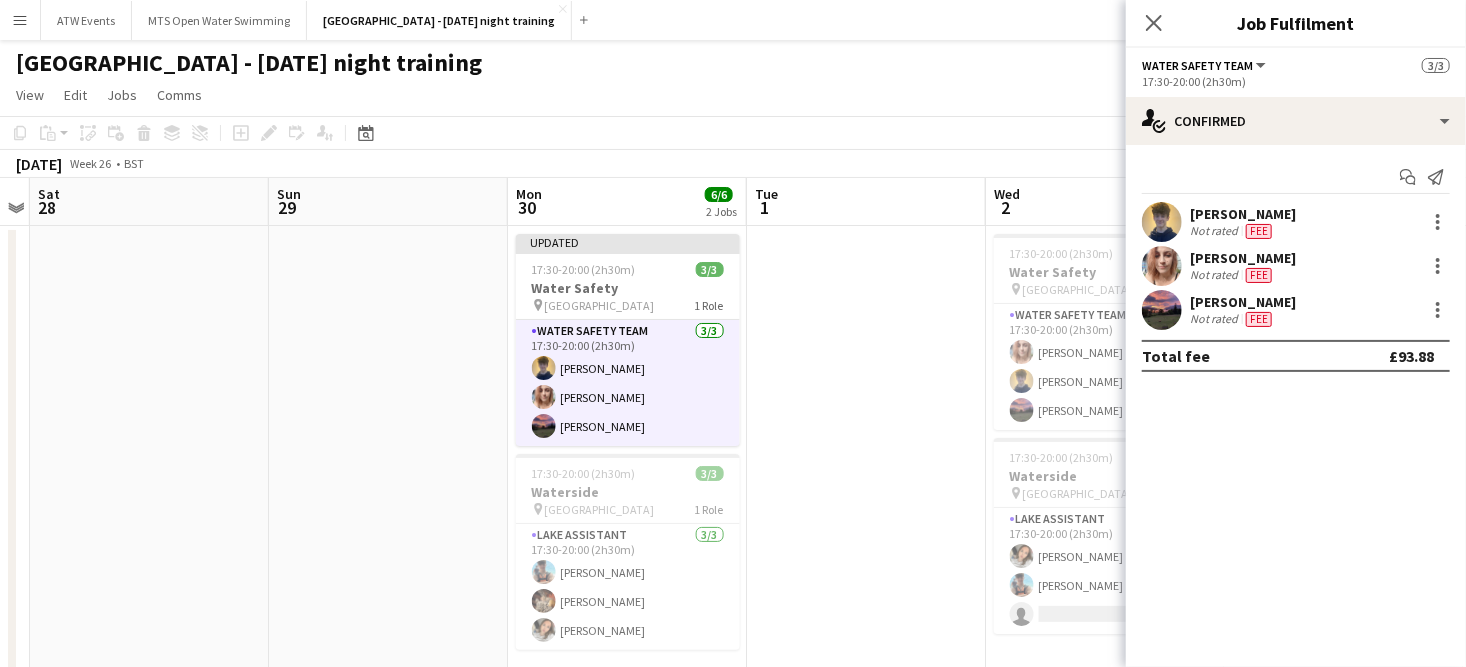 click on "Not rated" at bounding box center [1216, 231] 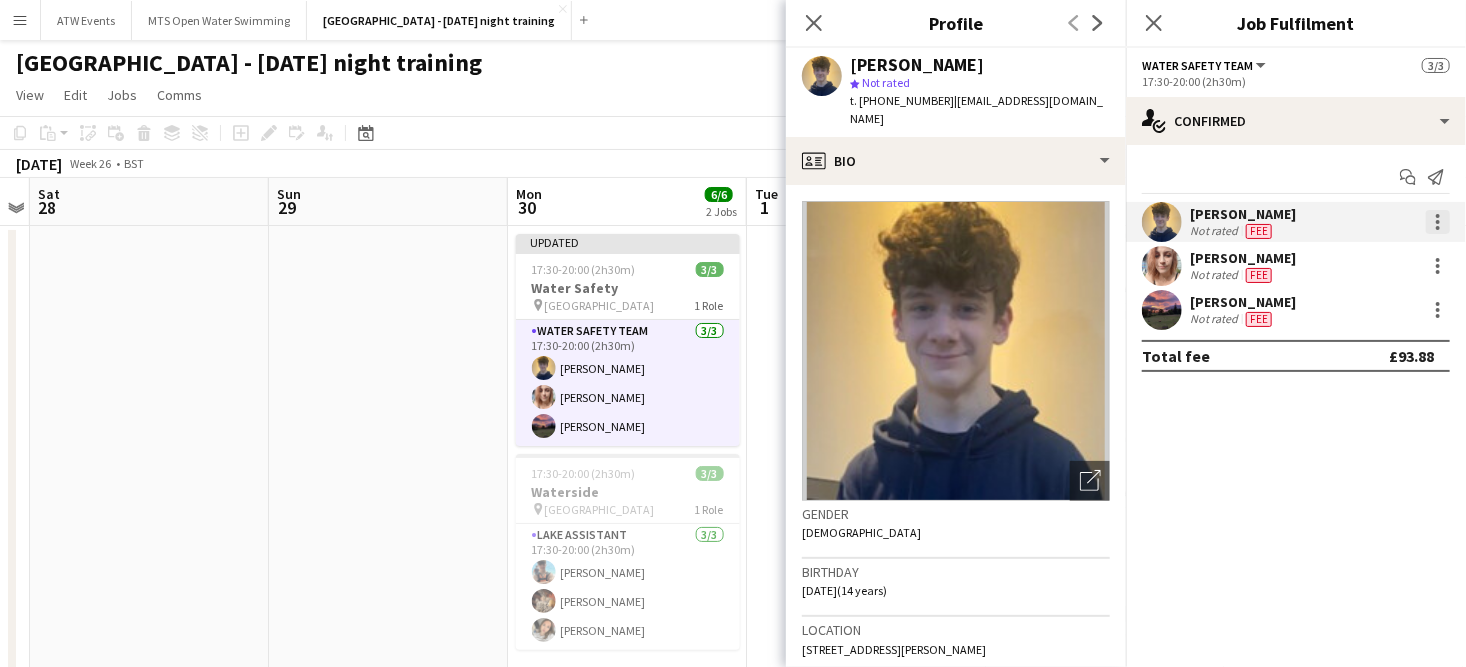 click at bounding box center [1438, 222] 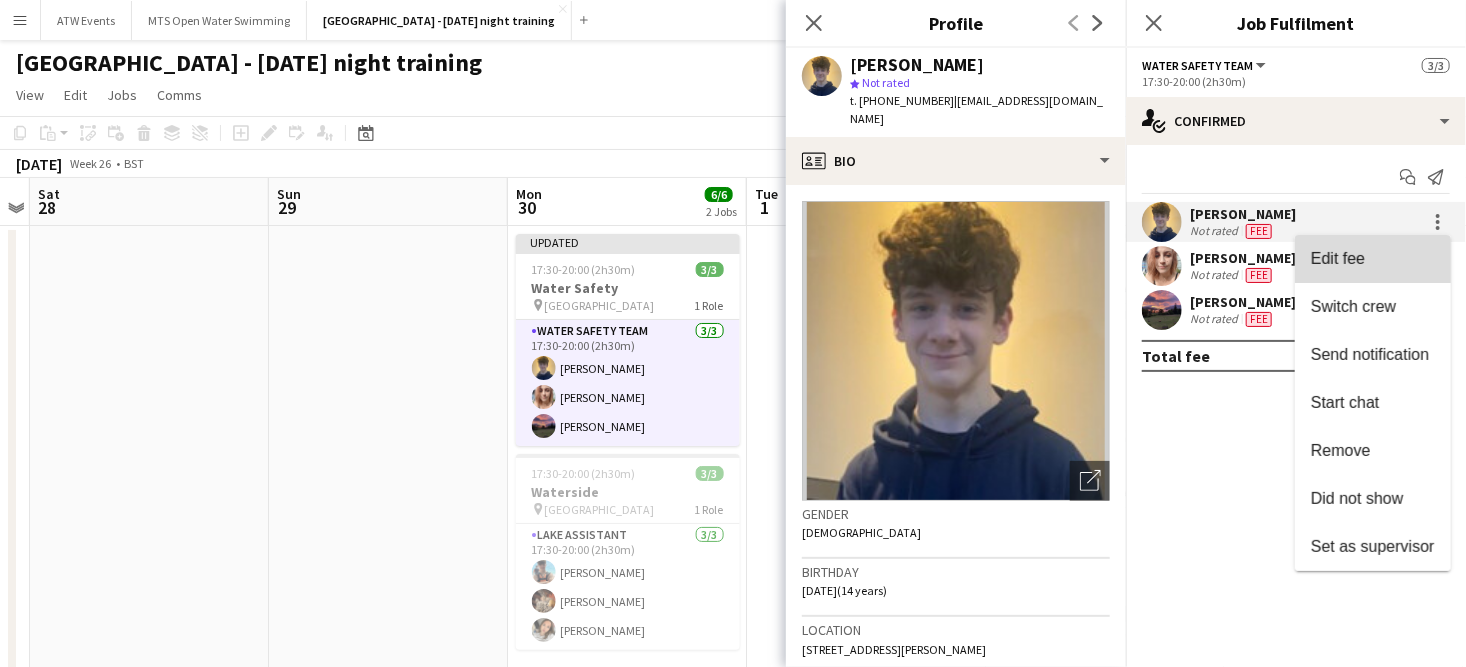 click on "Edit fee" at bounding box center [1338, 258] 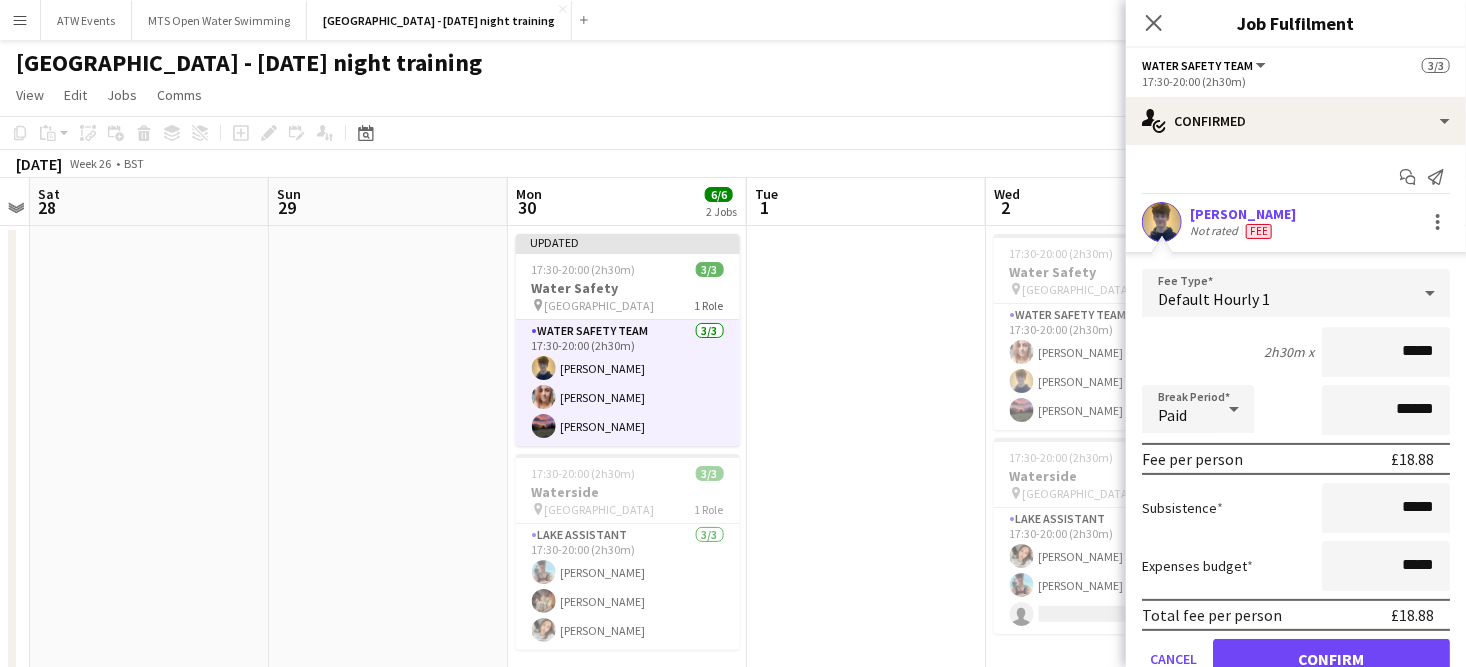 drag, startPoint x: 1410, startPoint y: 350, endPoint x: 1441, endPoint y: 343, distance: 31.780497 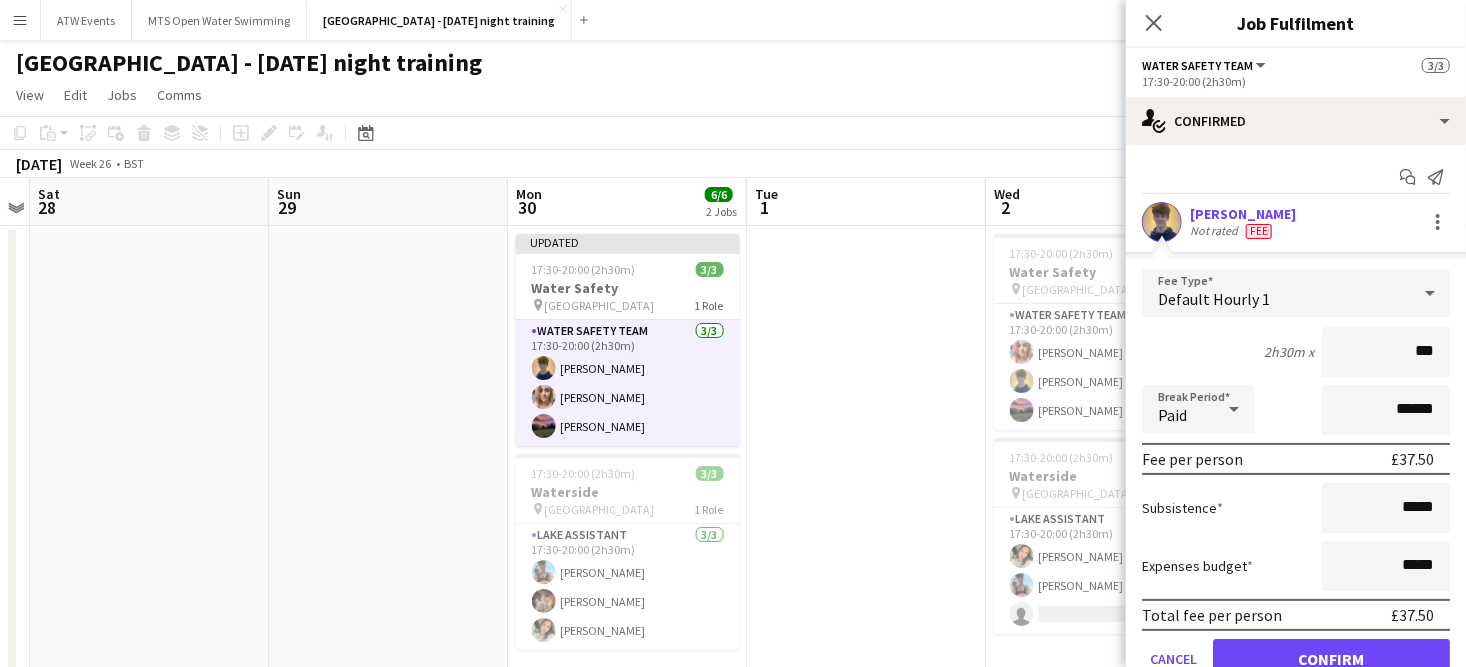 type on "***" 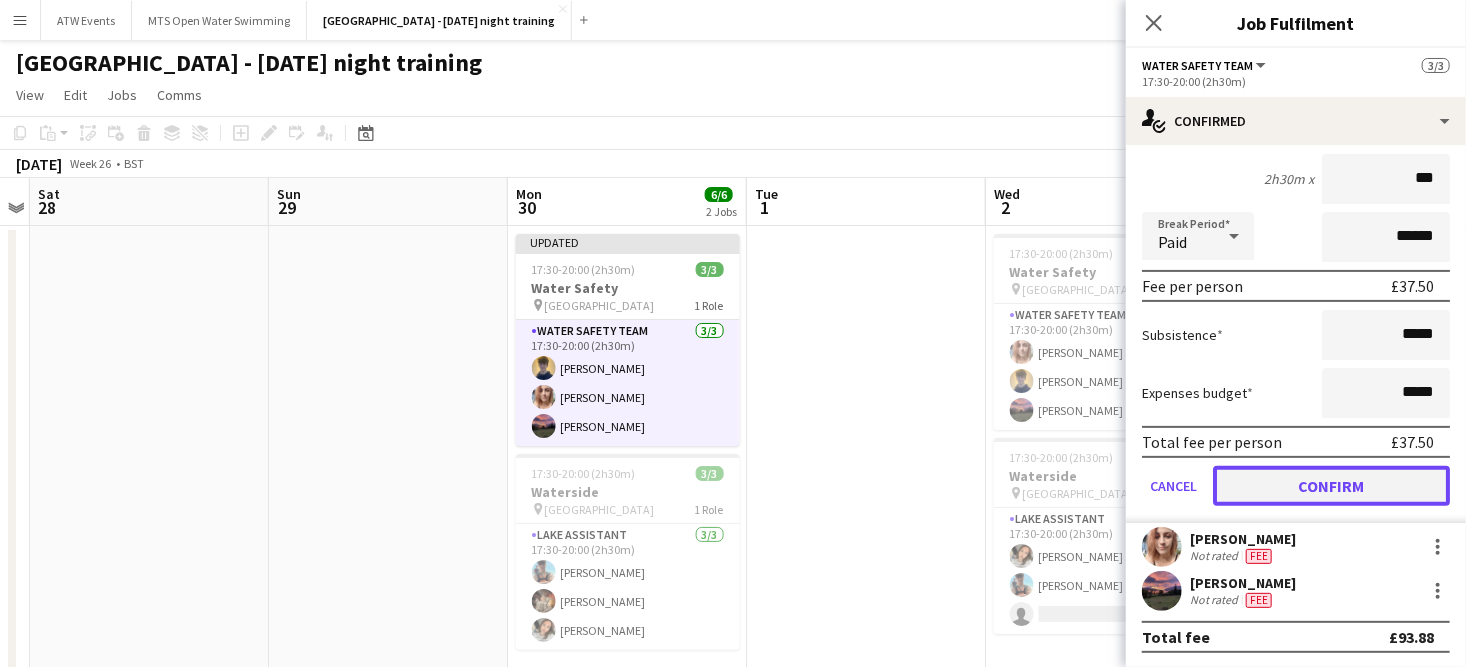 click on "Confirm" at bounding box center [1331, 486] 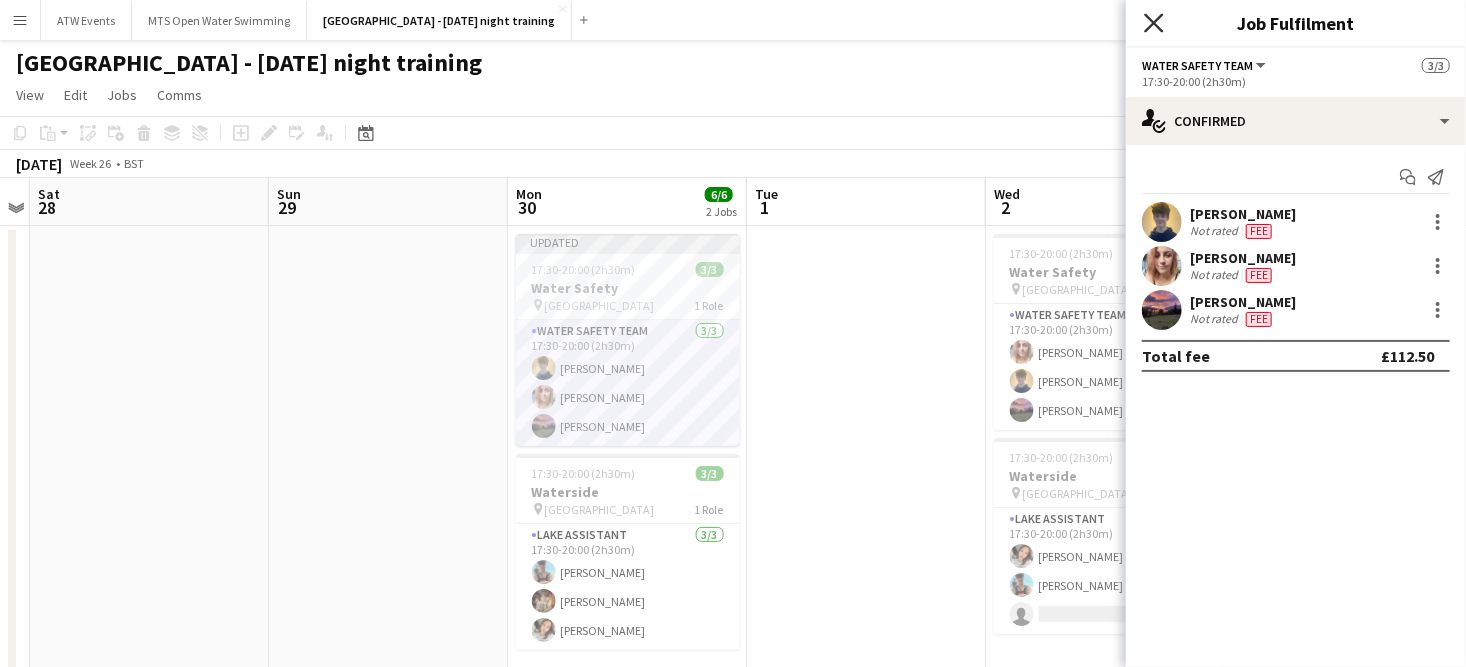 click on "Close pop-in" 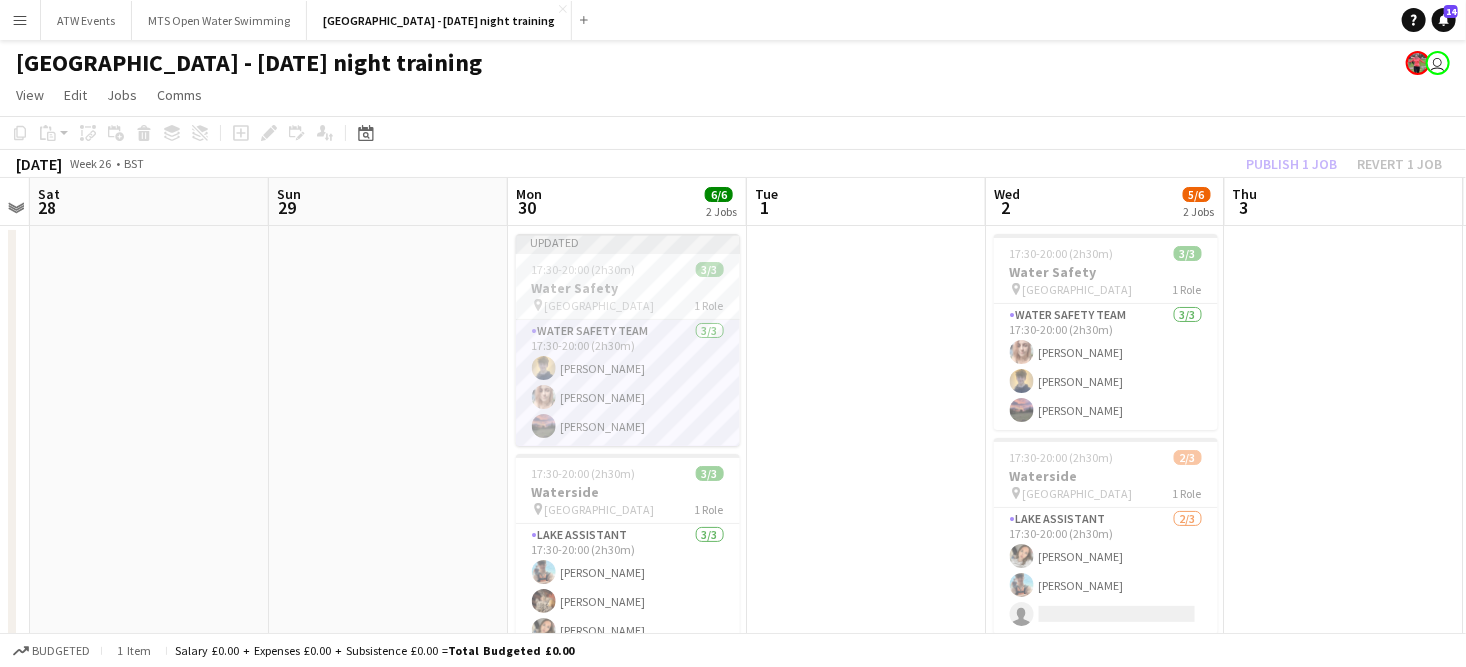click on "Water Safety Team   [DATE]   17:30-20:00 (2h30m)
[PERSON_NAME] [PERSON_NAME] [PERSON_NAME]" 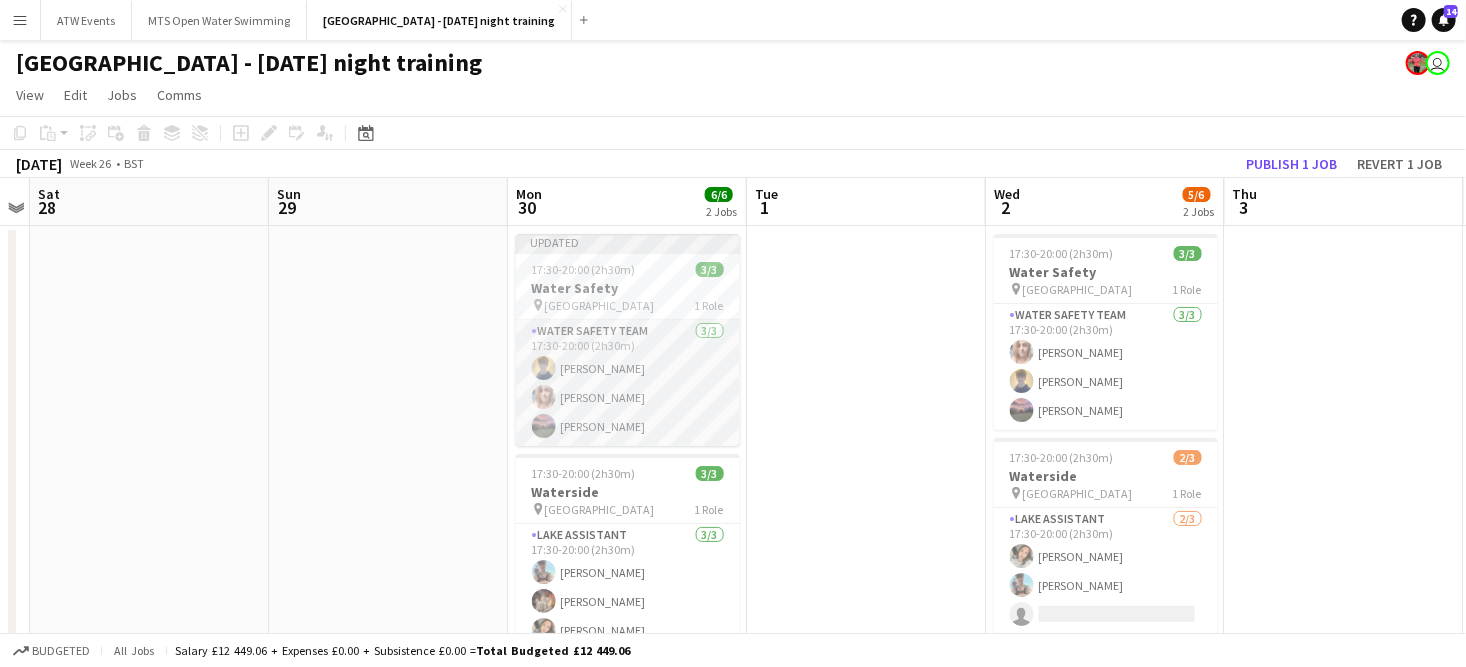 scroll, scrollTop: 0, scrollLeft: 690, axis: horizontal 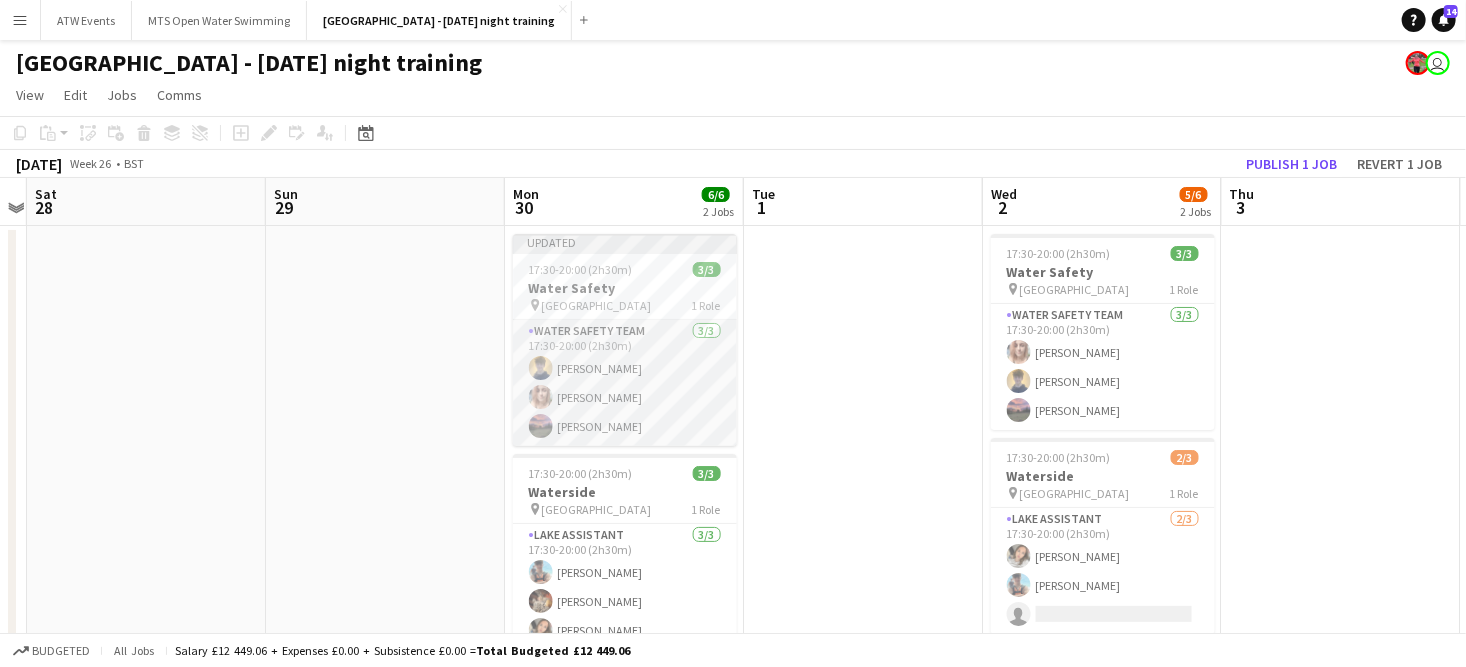 click on "Water Safety Team   [DATE]   17:30-20:00 (2h30m)
[PERSON_NAME] [PERSON_NAME] [PERSON_NAME]" 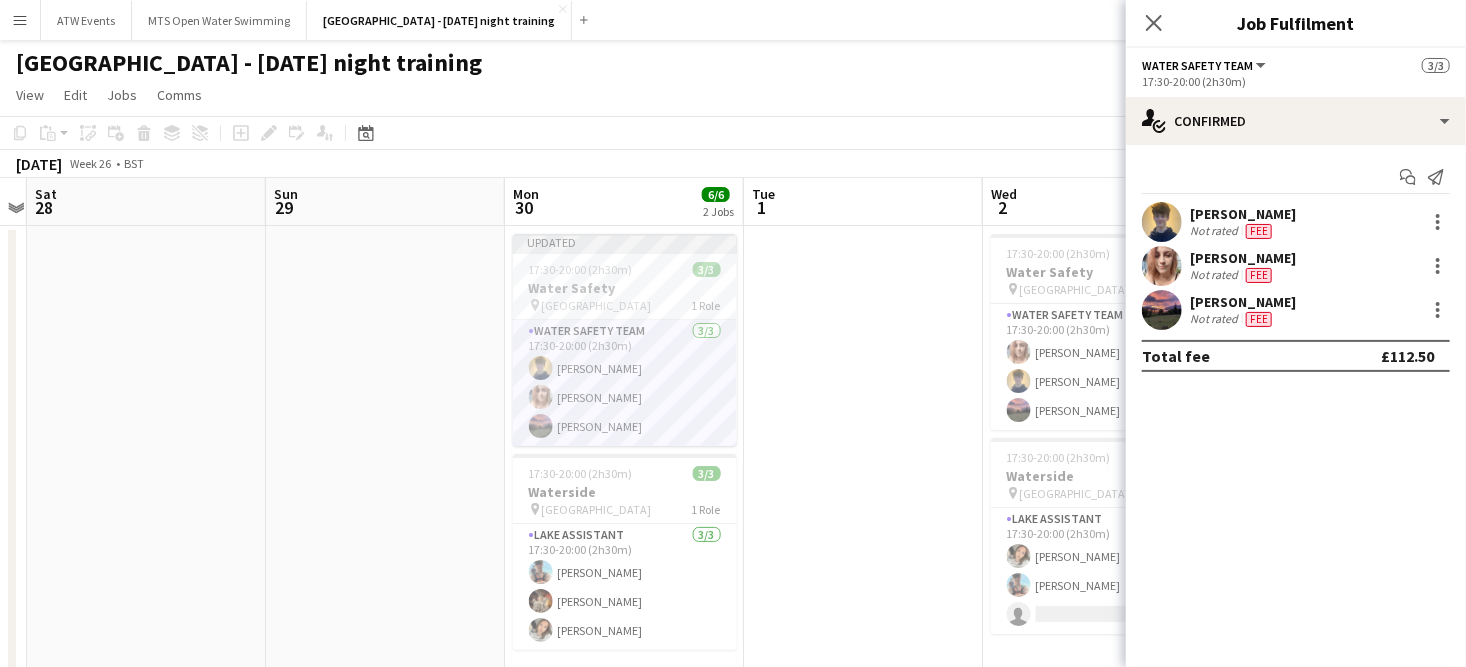 scroll, scrollTop: 202, scrollLeft: 0, axis: vertical 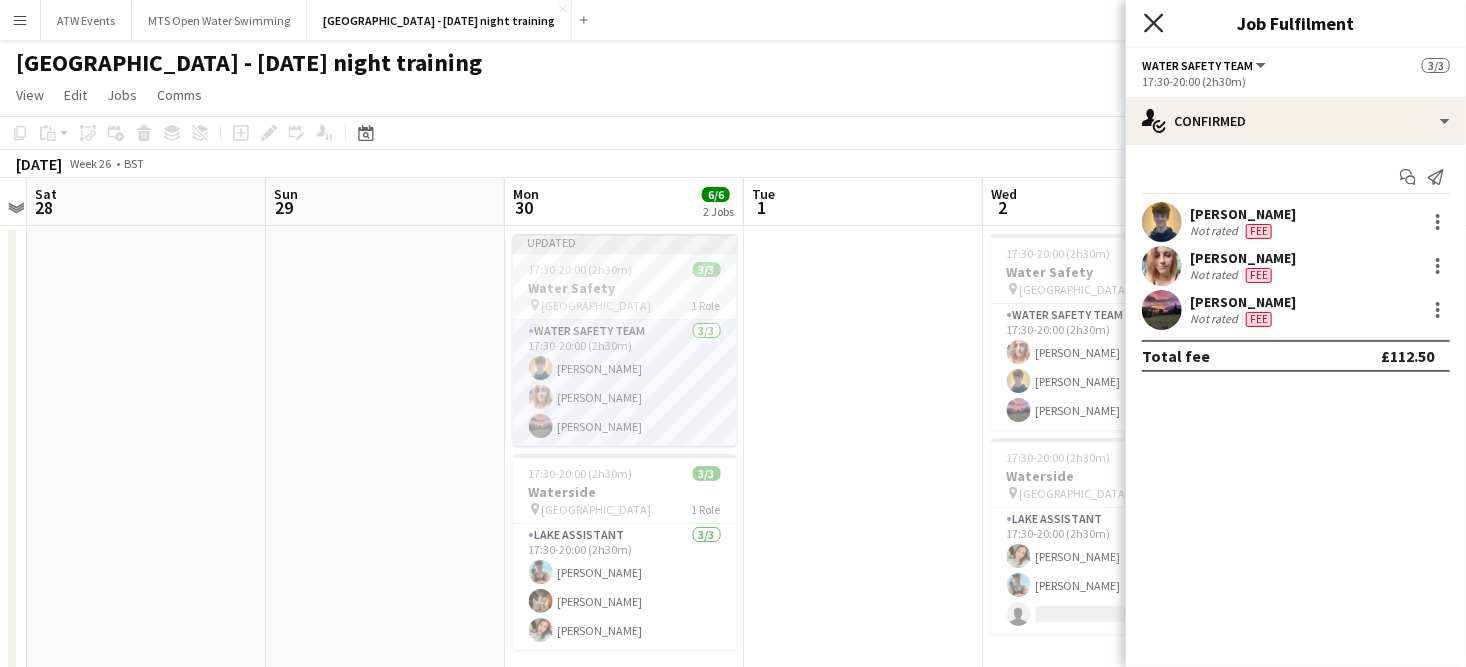 click 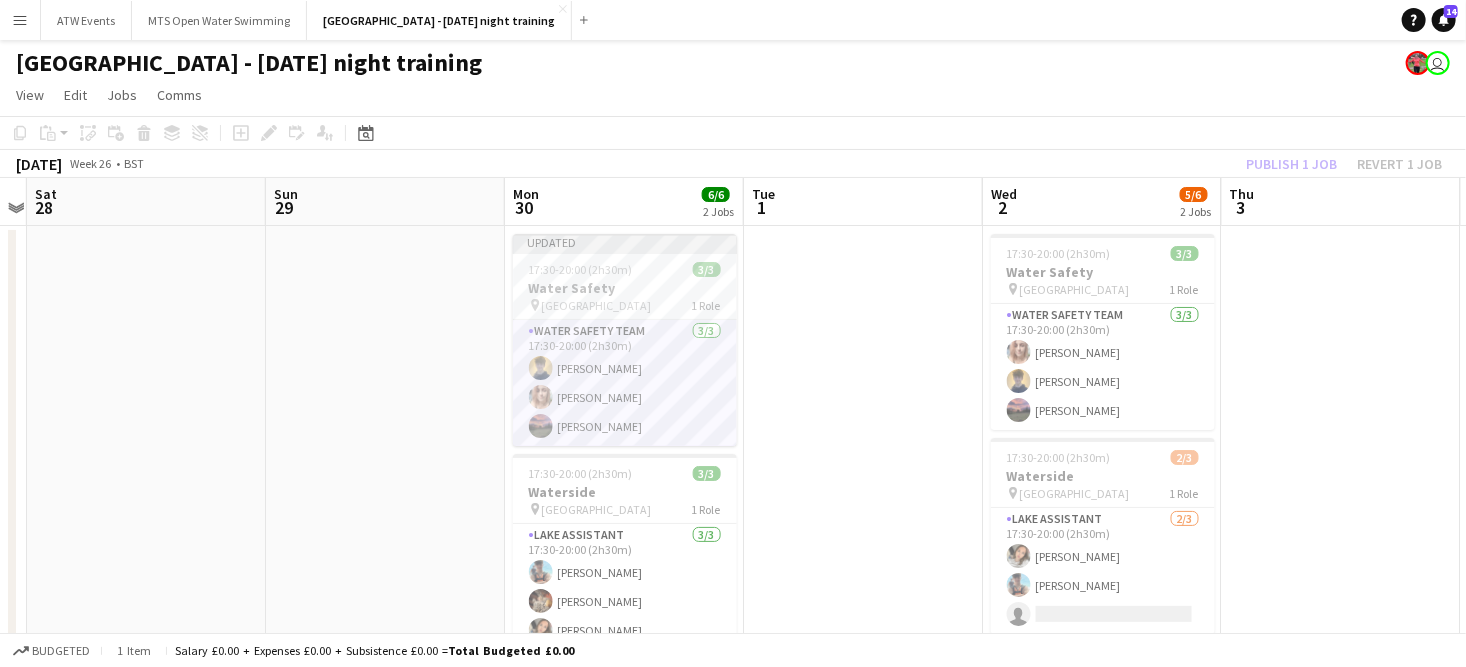 click on "Add job
Edit
Edit linked Job
Applicants" 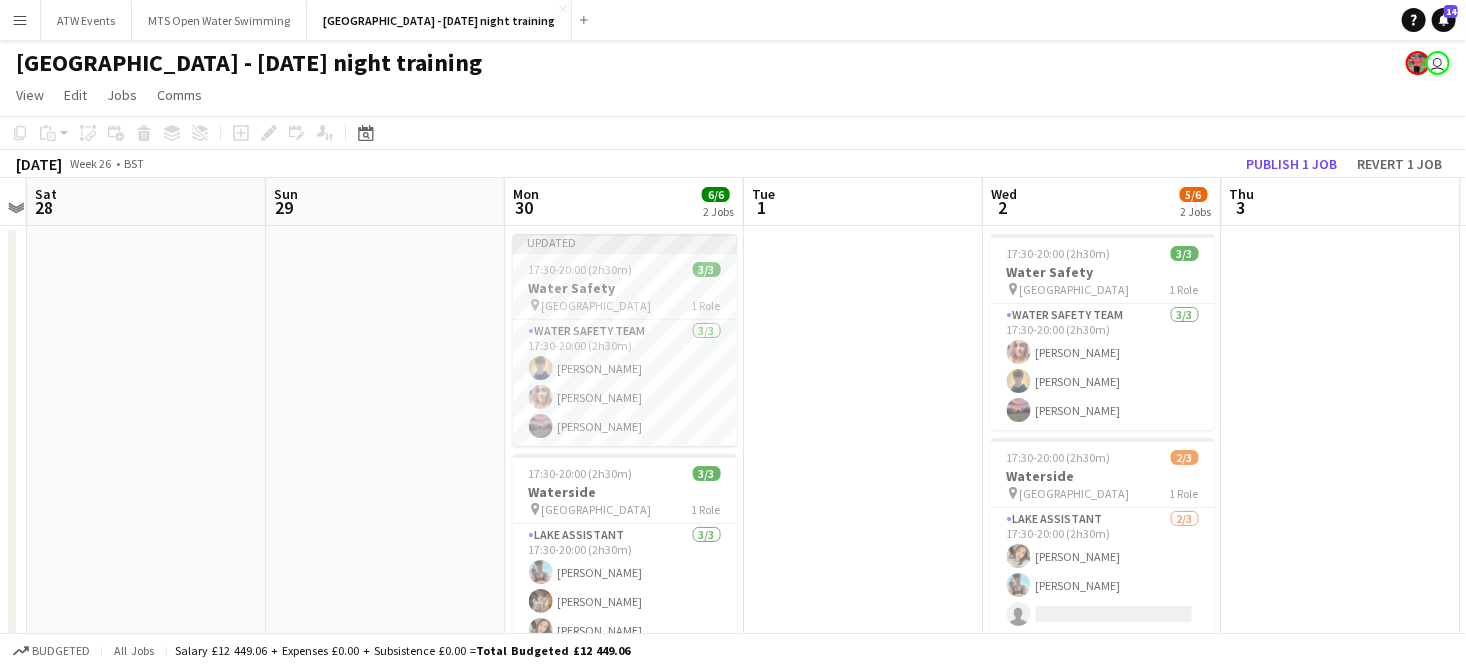 click on "Add job
Edit
Edit linked Job
Applicants" 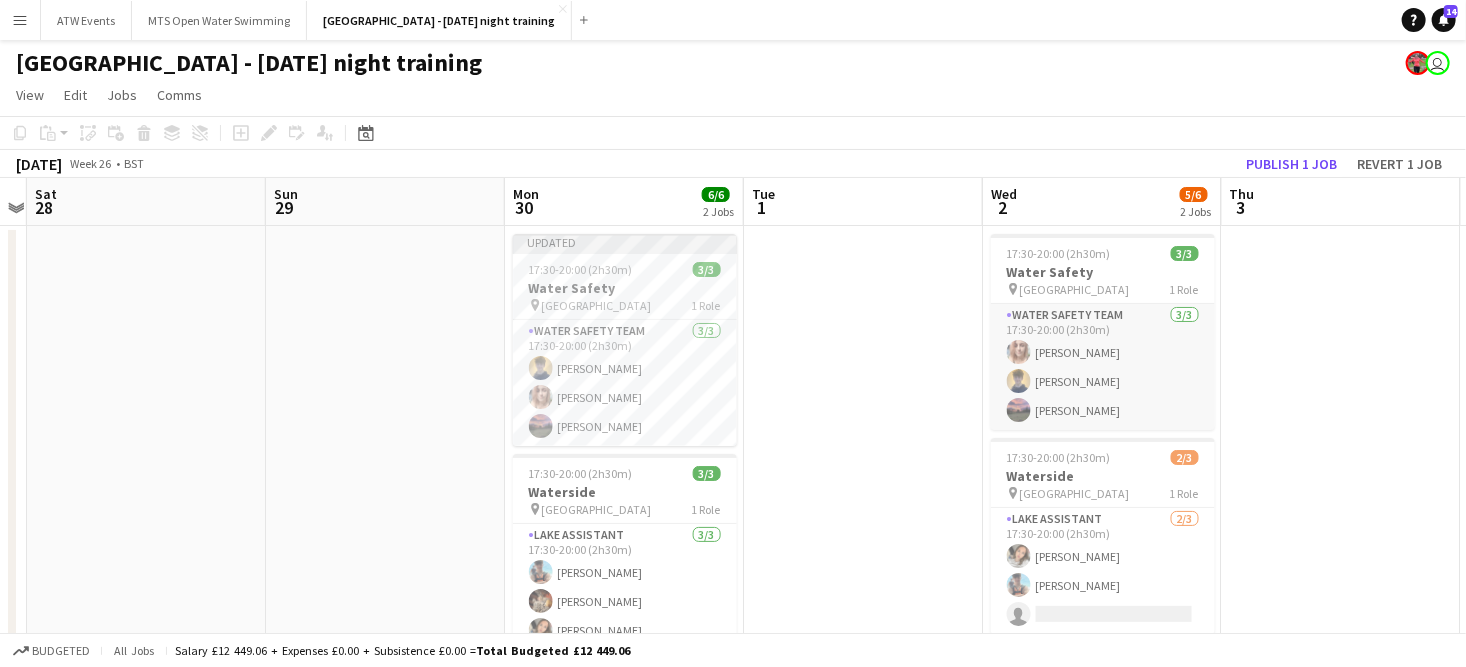 click on "Water Safety Team   [DATE]   17:30-20:00 (2h30m)
[PERSON_NAME] [PERSON_NAME] [PERSON_NAME]" 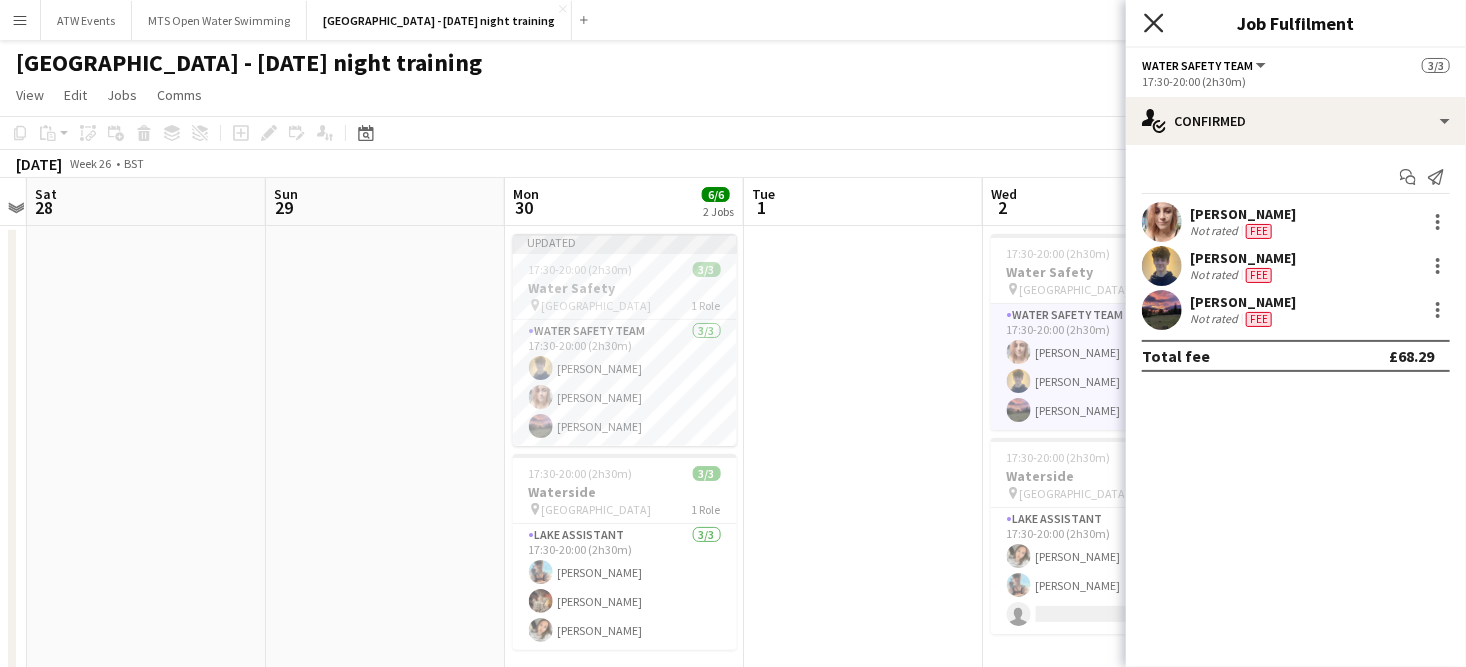 click on "Close pop-in" 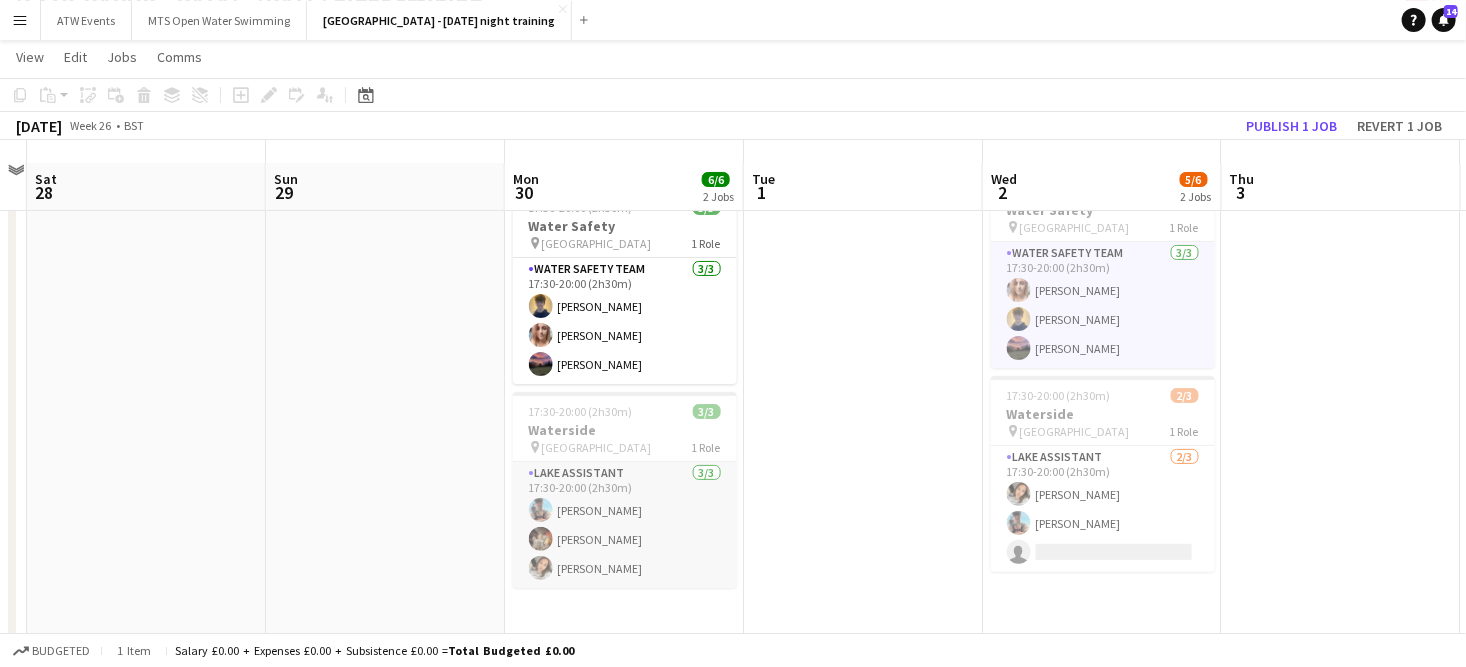 scroll, scrollTop: 104, scrollLeft: 0, axis: vertical 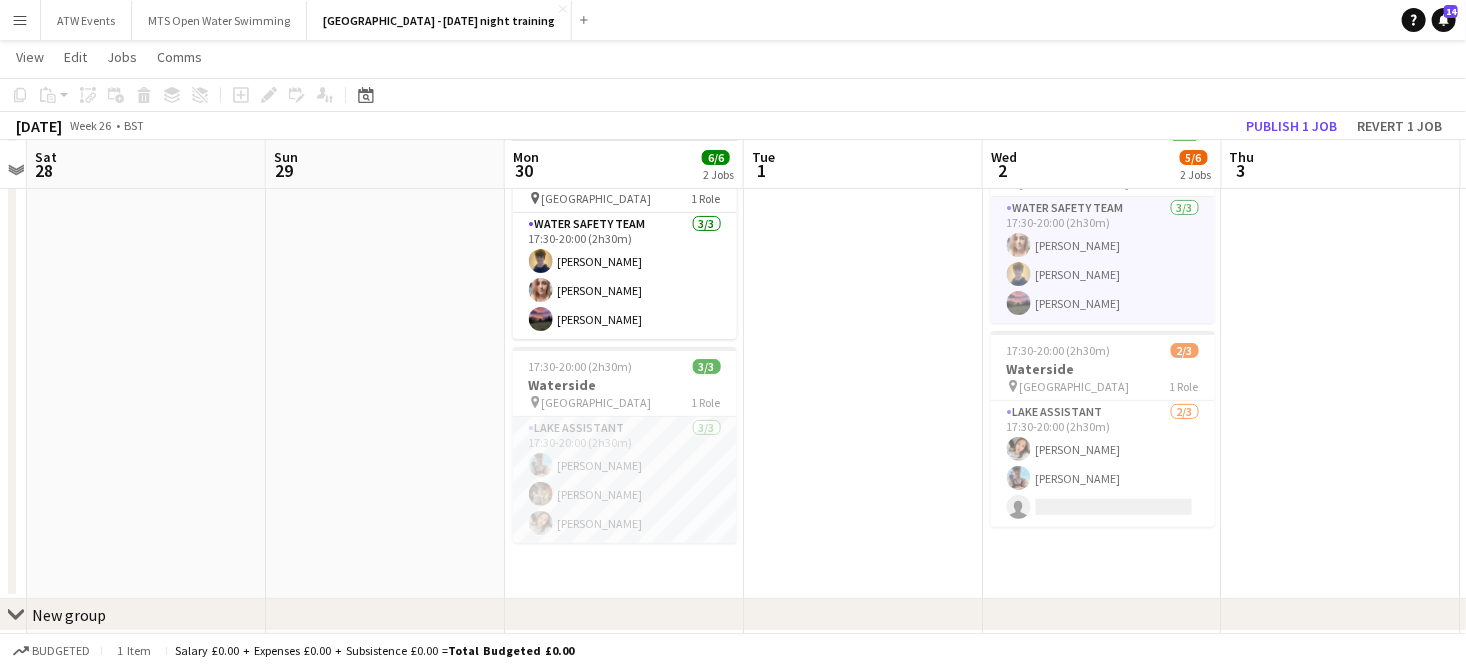 click on "Lake Assistant   [DATE]   17:30-20:00 (2h30m)
[PERSON_NAME] [PERSON_NAME] [PERSON_NAME]" 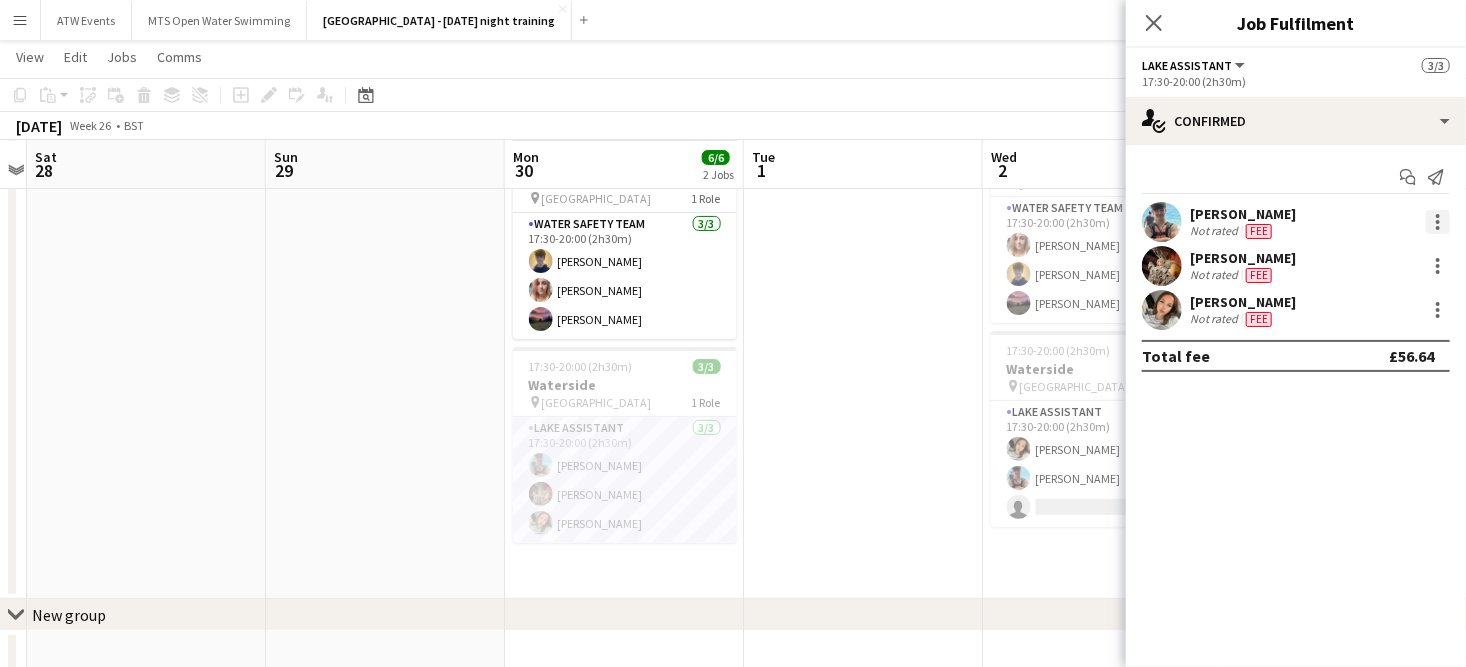 click at bounding box center (1438, 222) 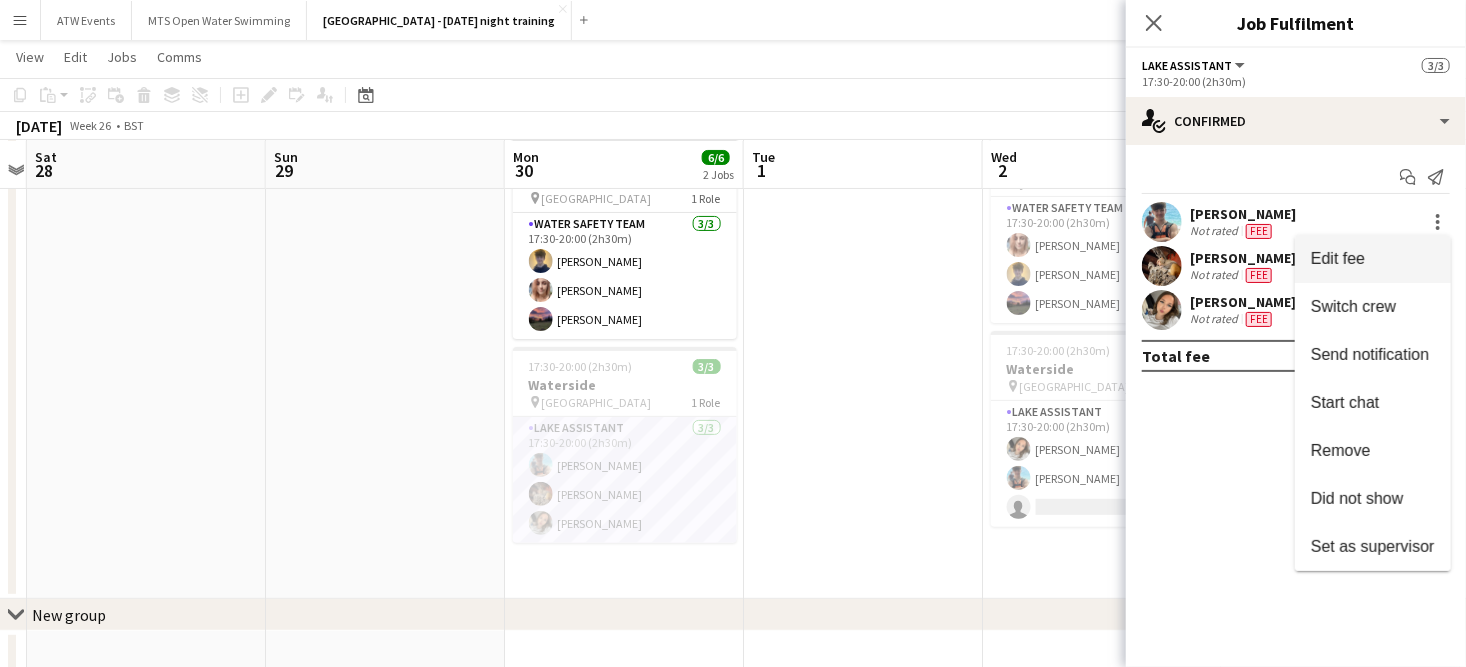 click on "Edit fee" at bounding box center (1338, 258) 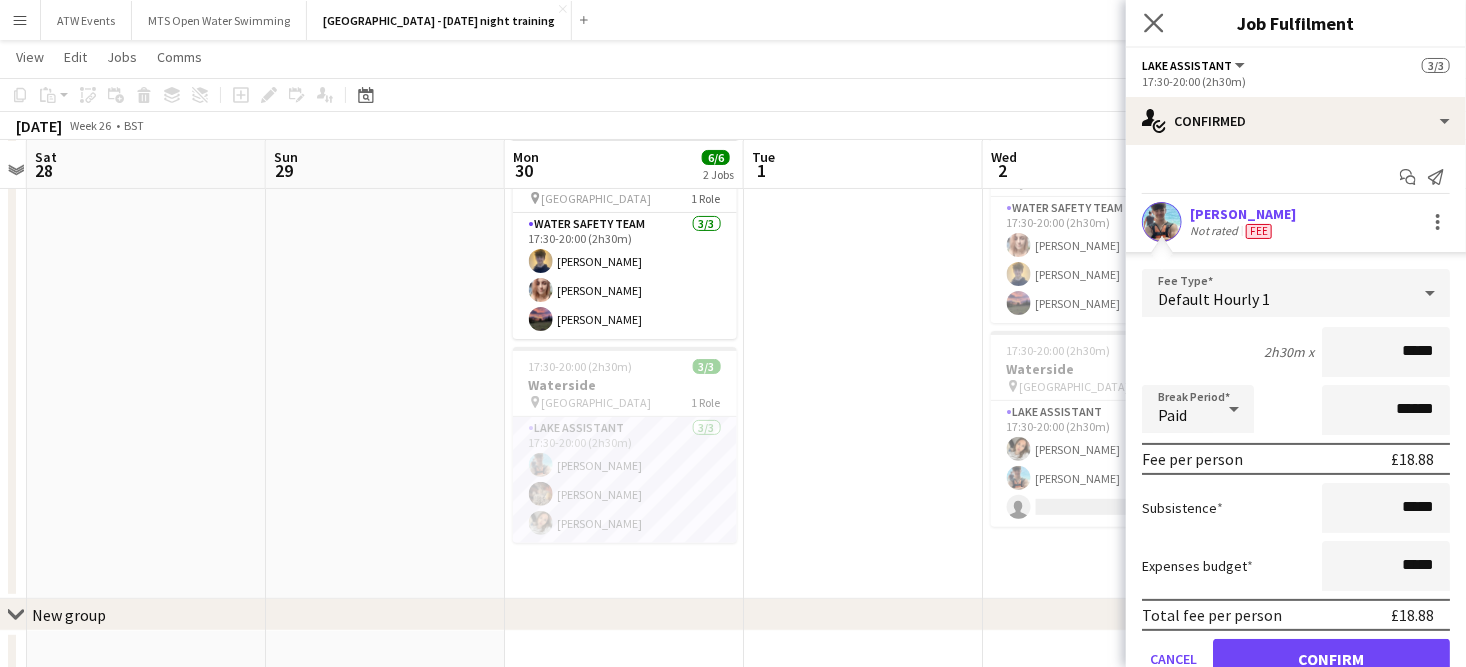 click on "Close pop-in" 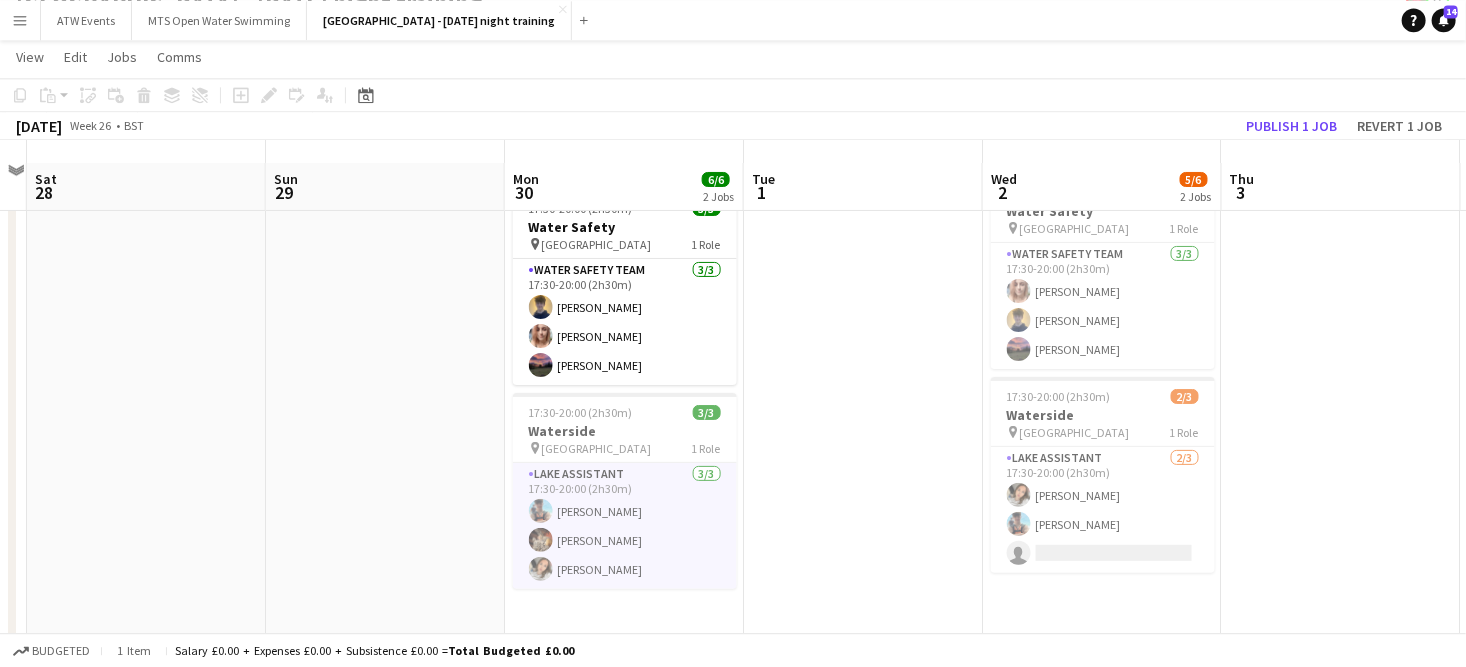 scroll, scrollTop: 103, scrollLeft: 0, axis: vertical 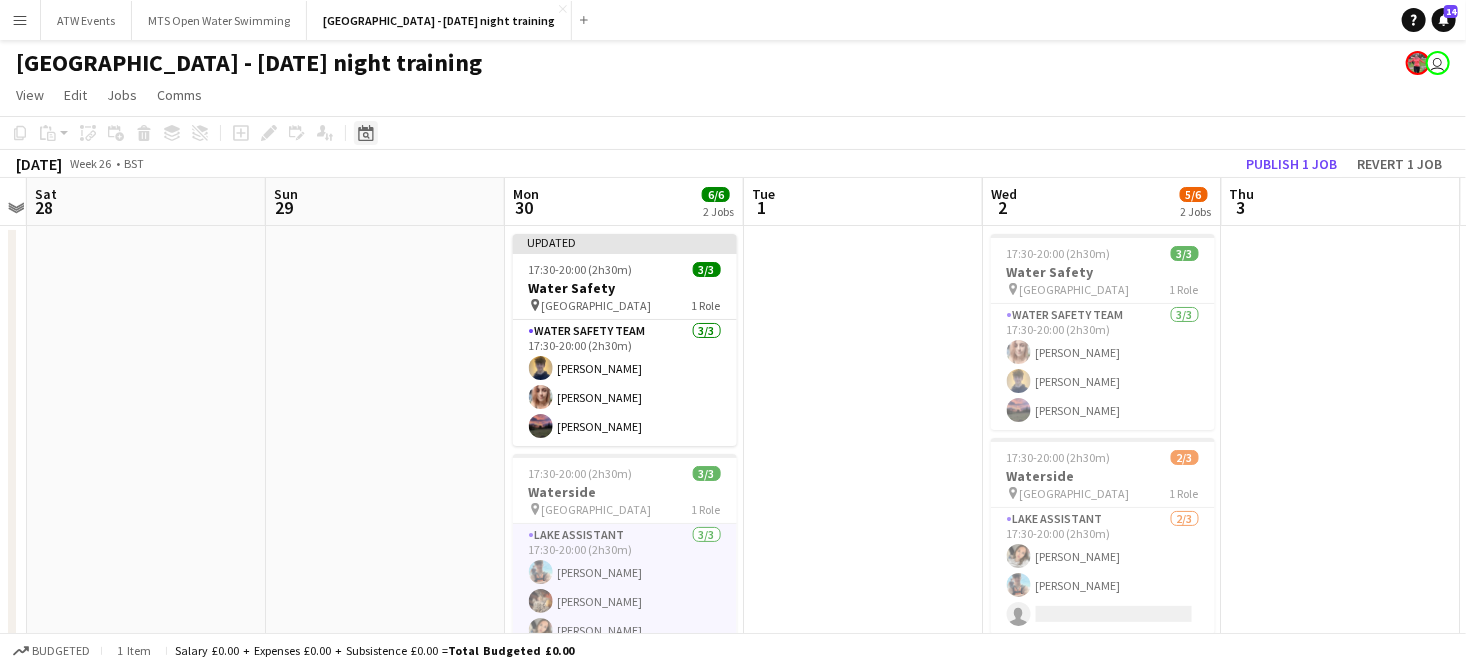 click on "Date picker" at bounding box center (366, 133) 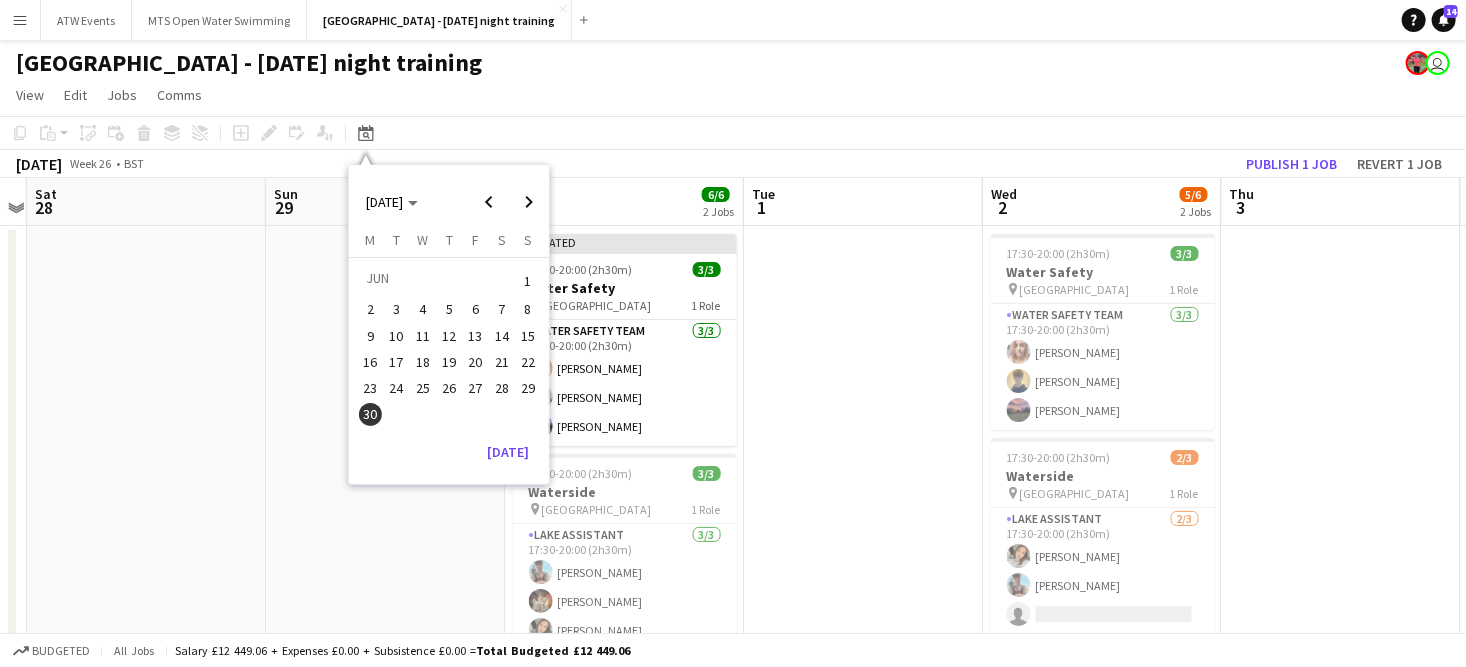 click on "9" at bounding box center [371, 336] 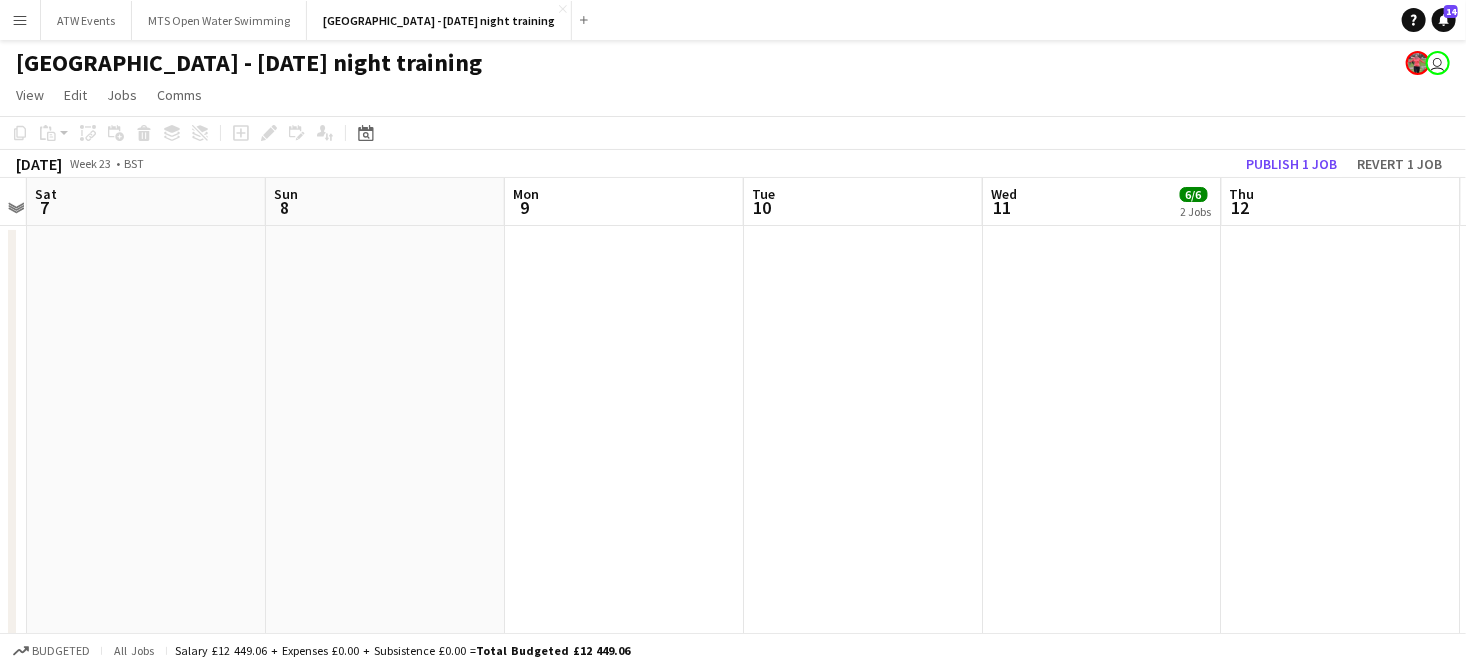 scroll, scrollTop: 0, scrollLeft: 687, axis: horizontal 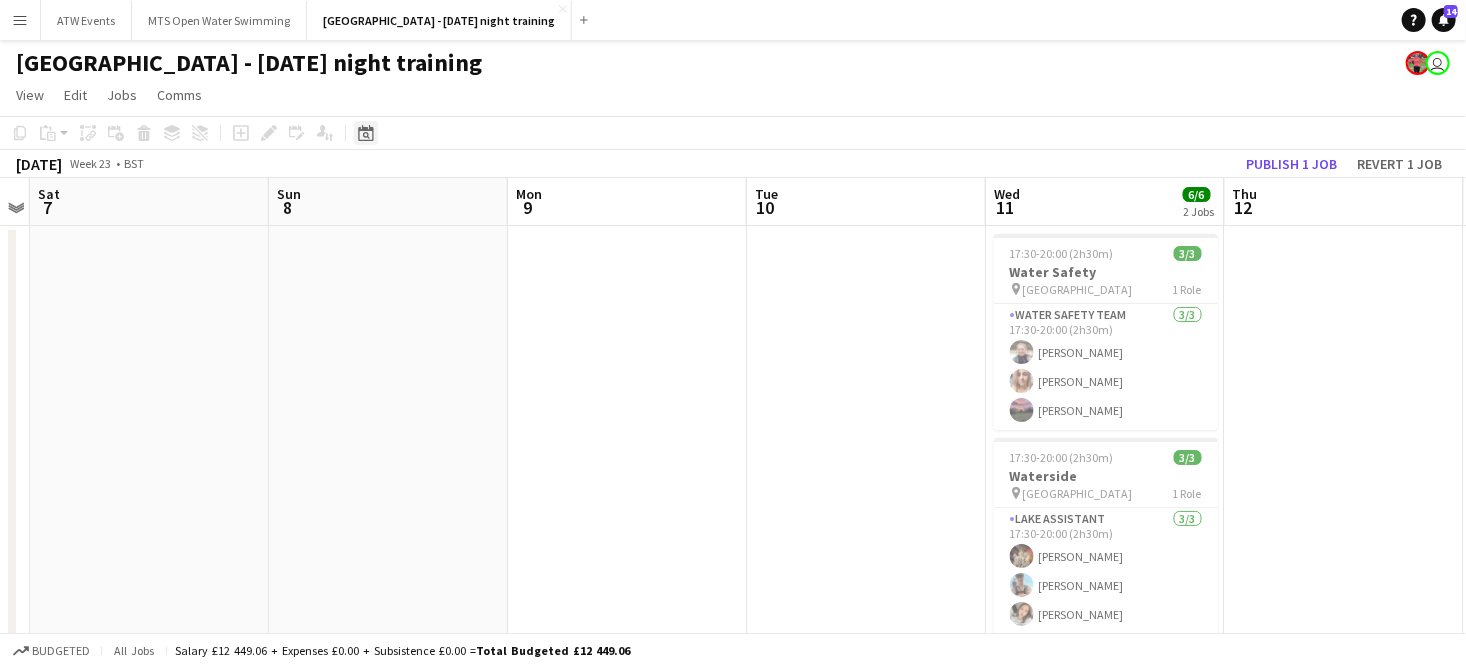click 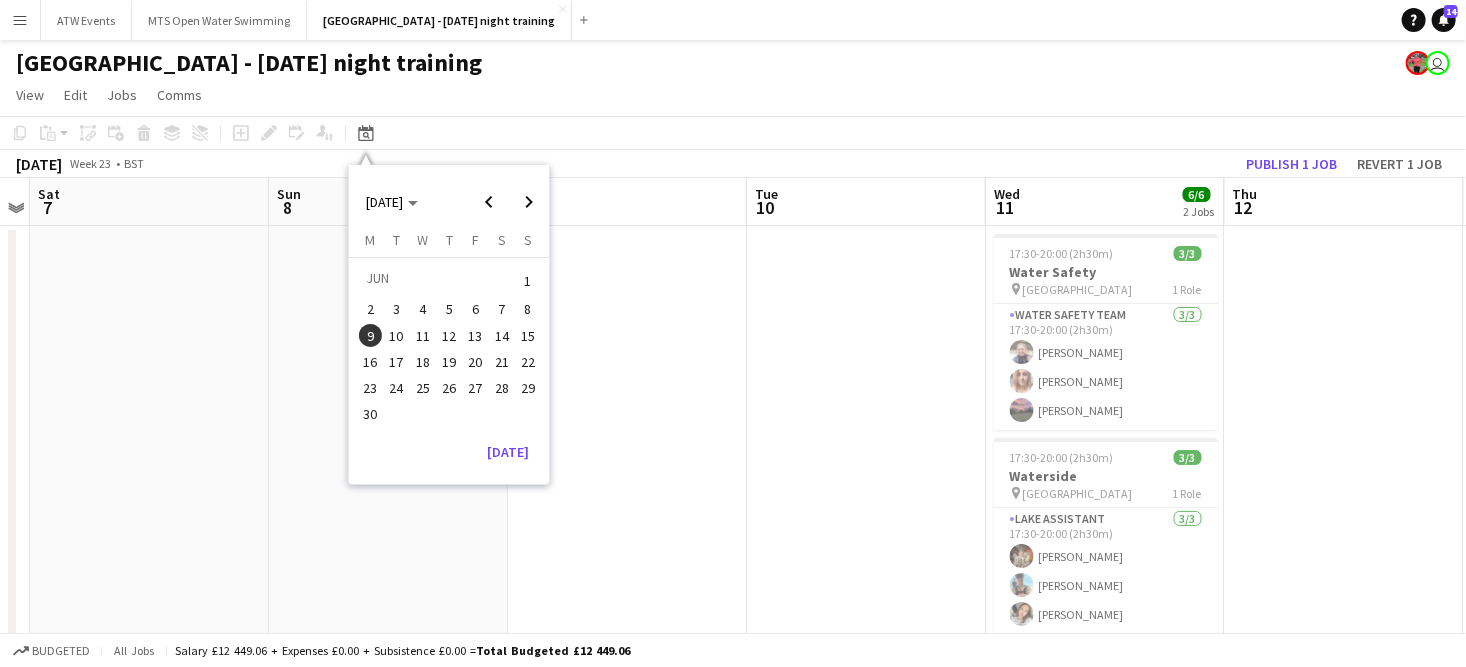 click on "2" at bounding box center [371, 310] 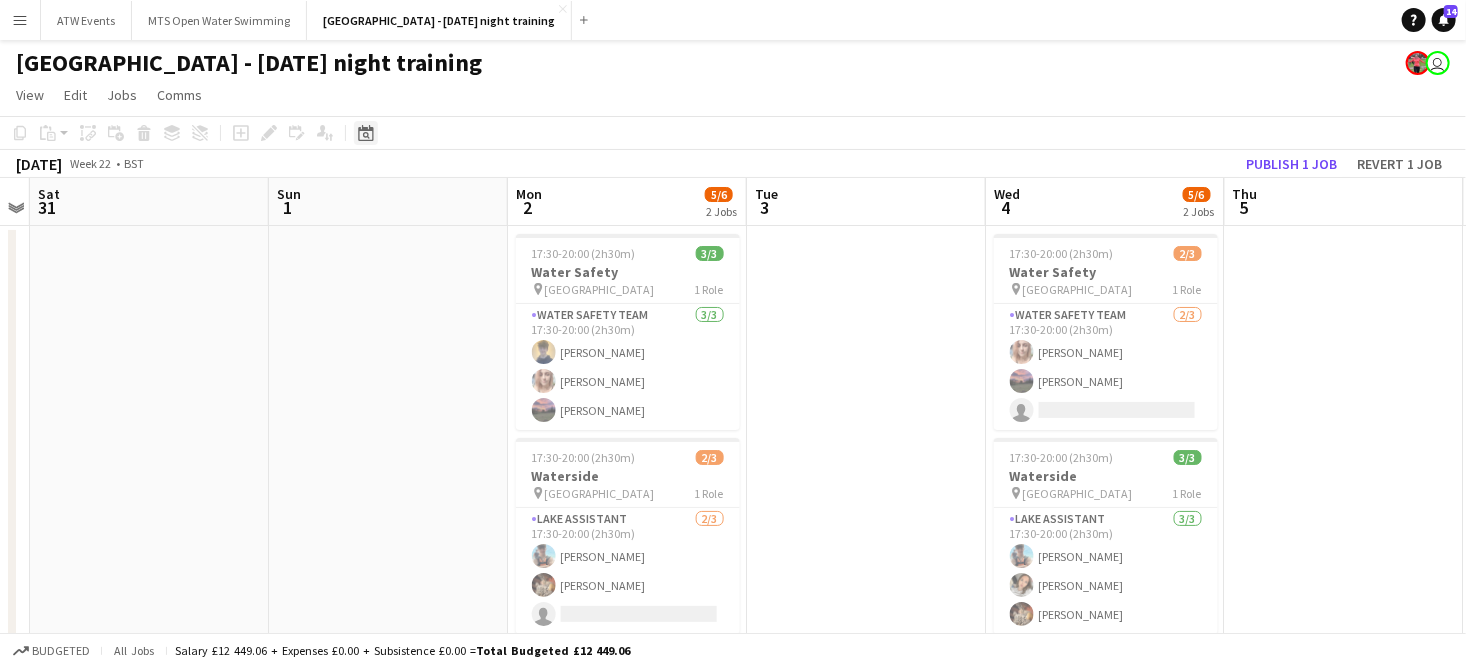 click on "Date picker" 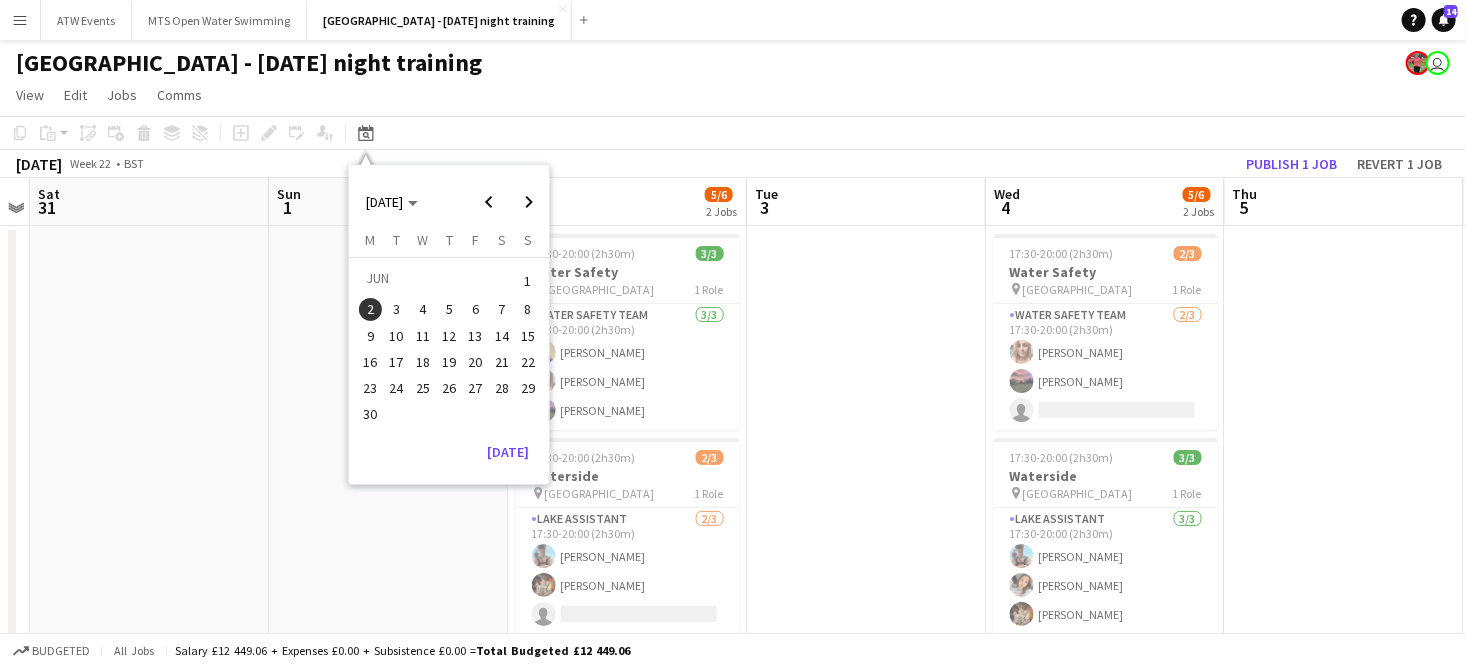click on "9" at bounding box center (371, 336) 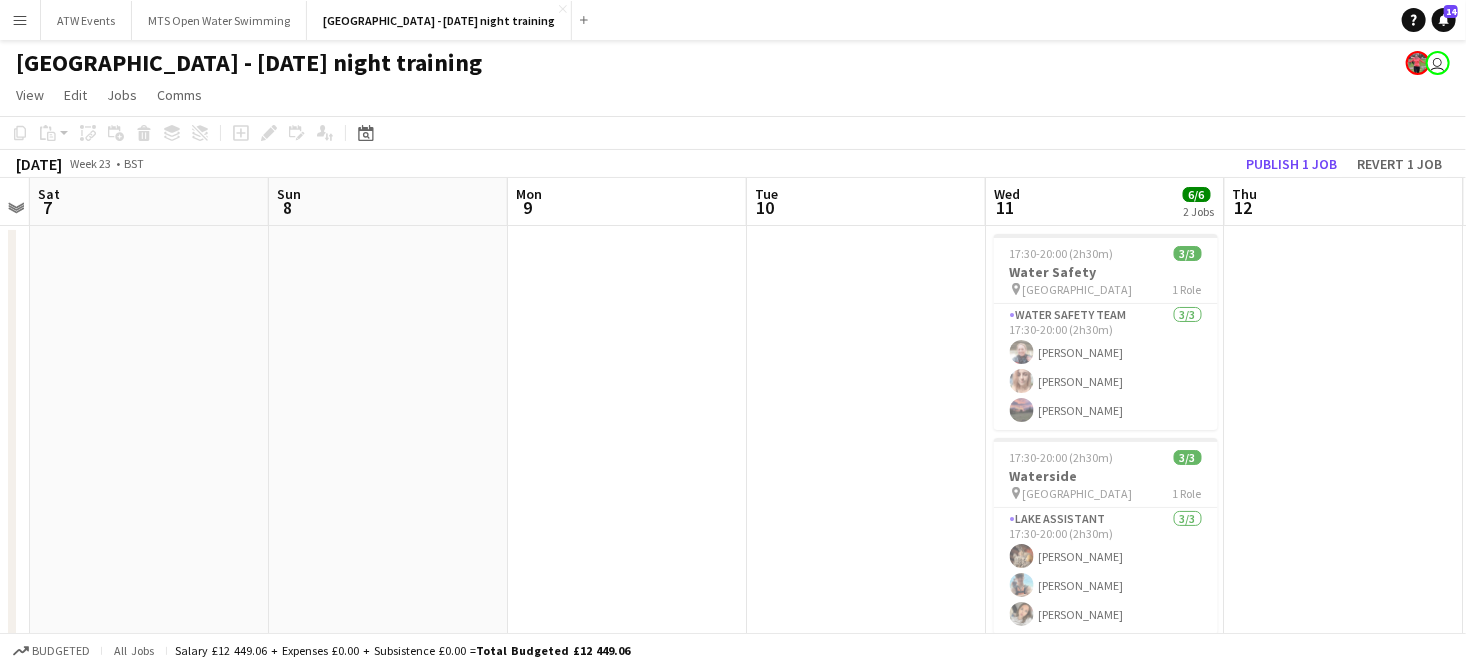 scroll, scrollTop: 126, scrollLeft: 0, axis: vertical 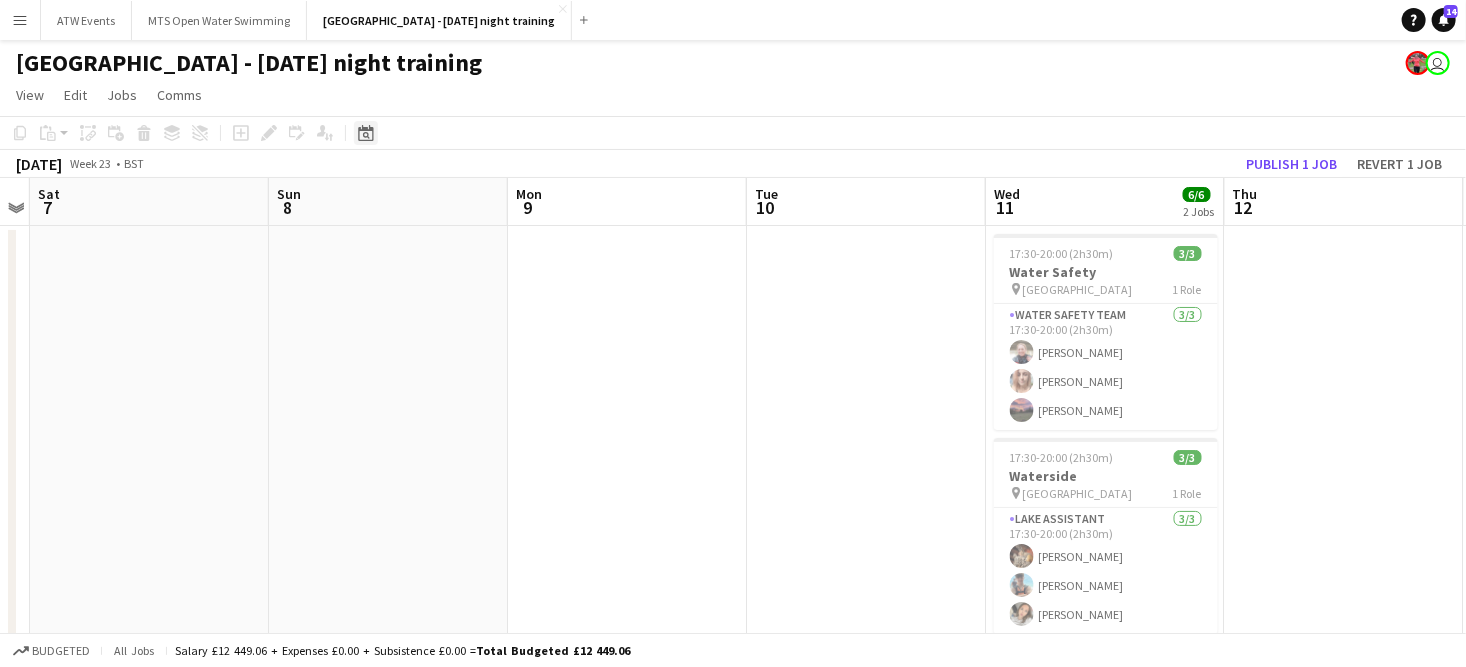 click on "Date picker" 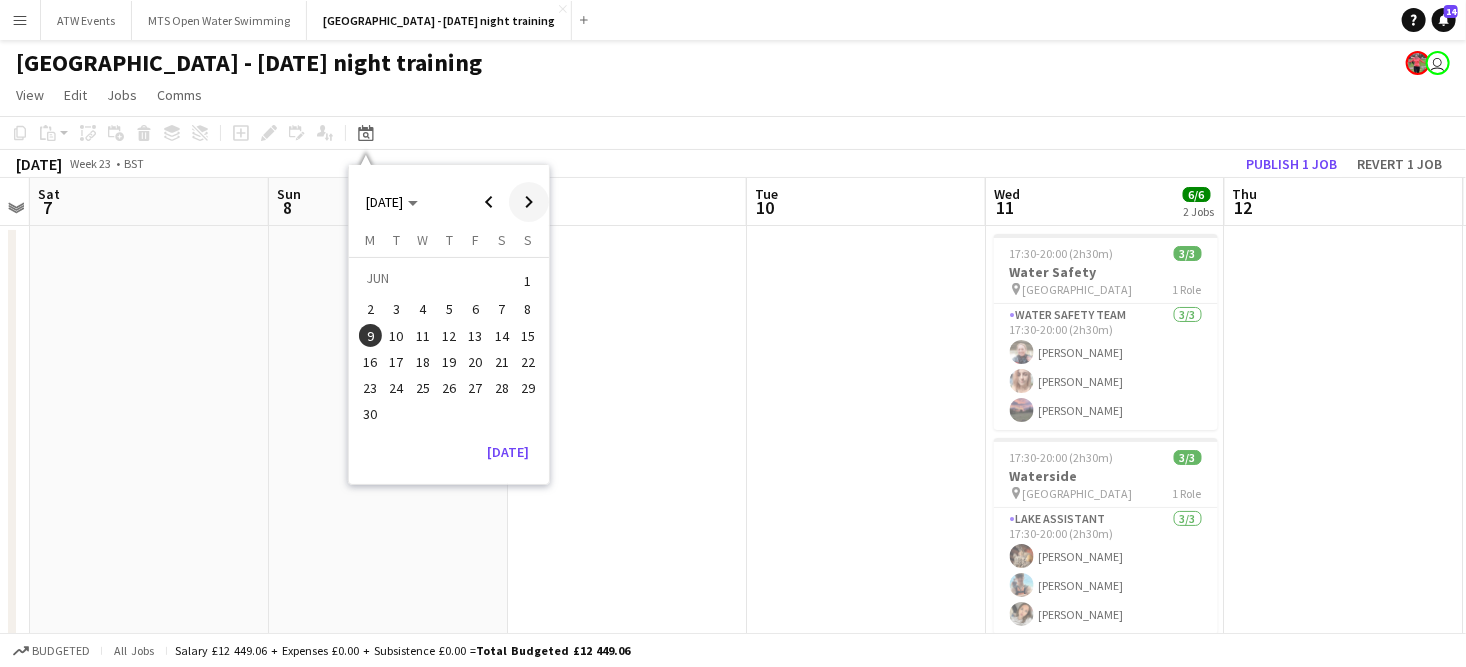 click at bounding box center (529, 202) 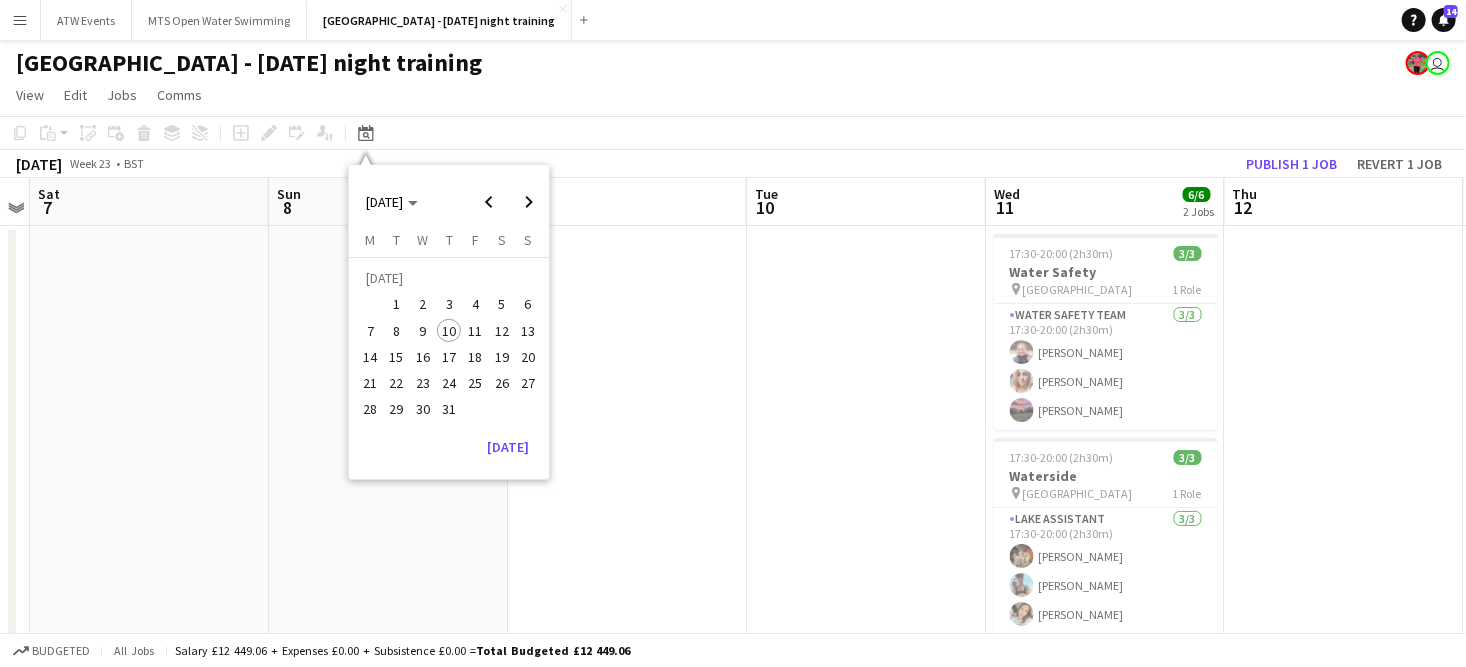 click on "2" at bounding box center [423, 305] 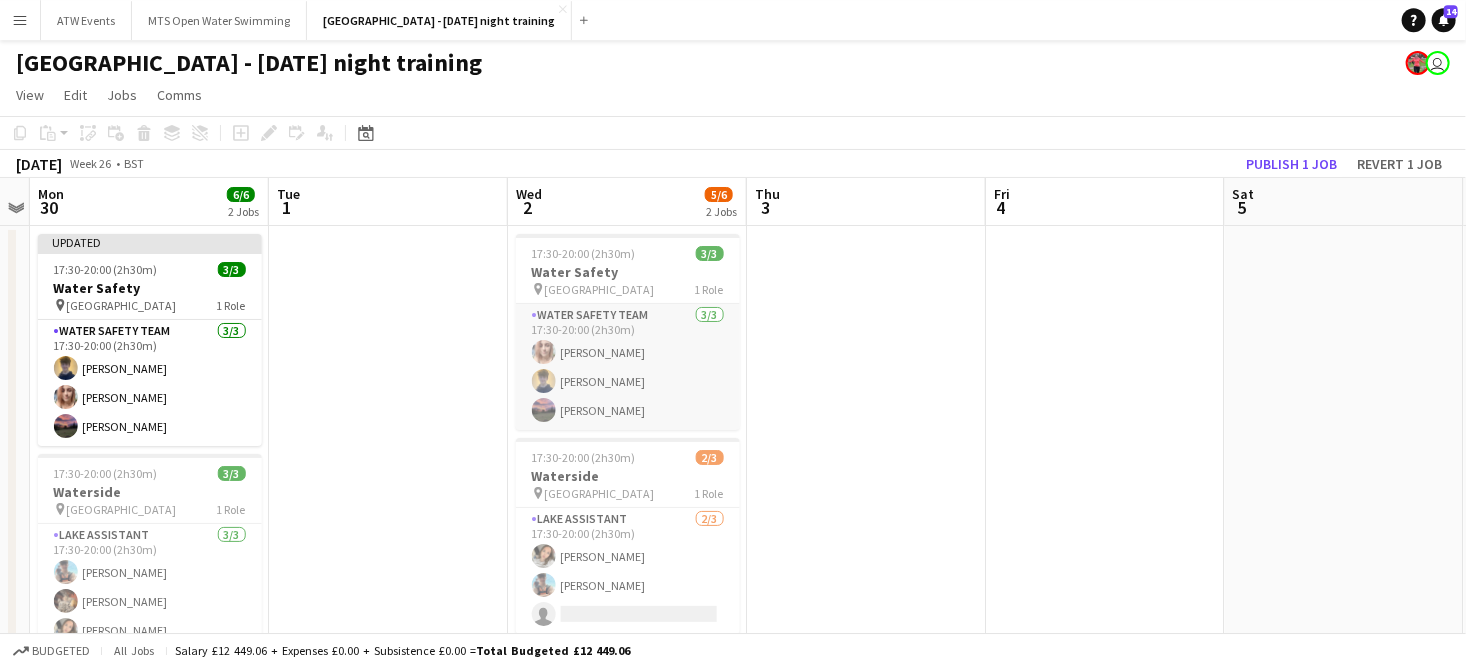 scroll, scrollTop: 106, scrollLeft: 0, axis: vertical 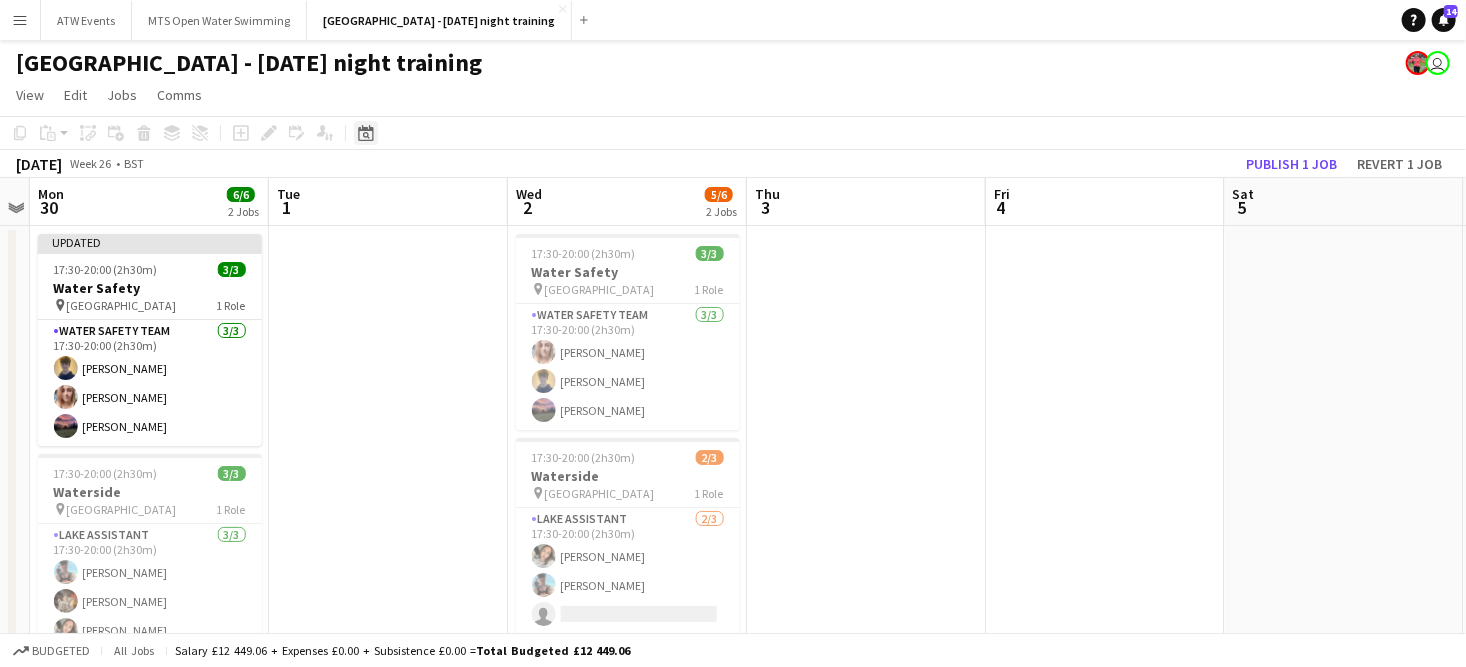 click on "Date picker" 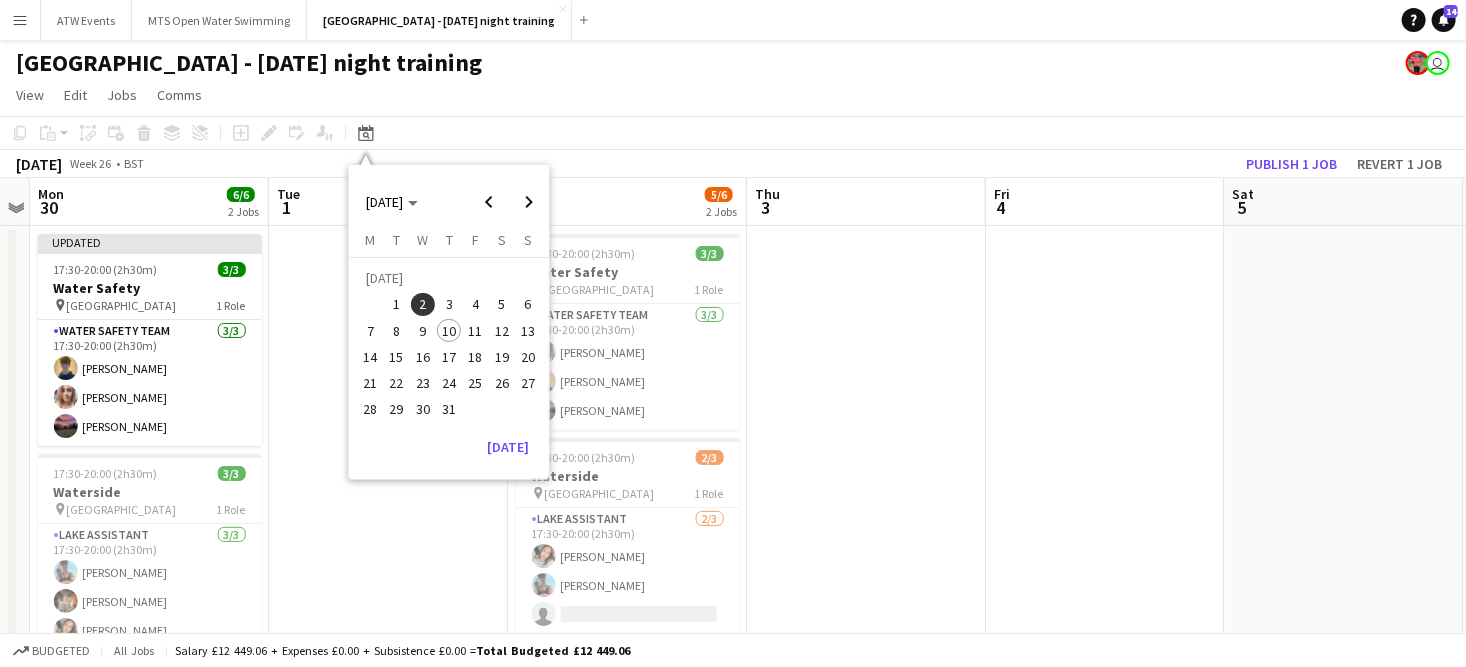 click on "9" at bounding box center [423, 331] 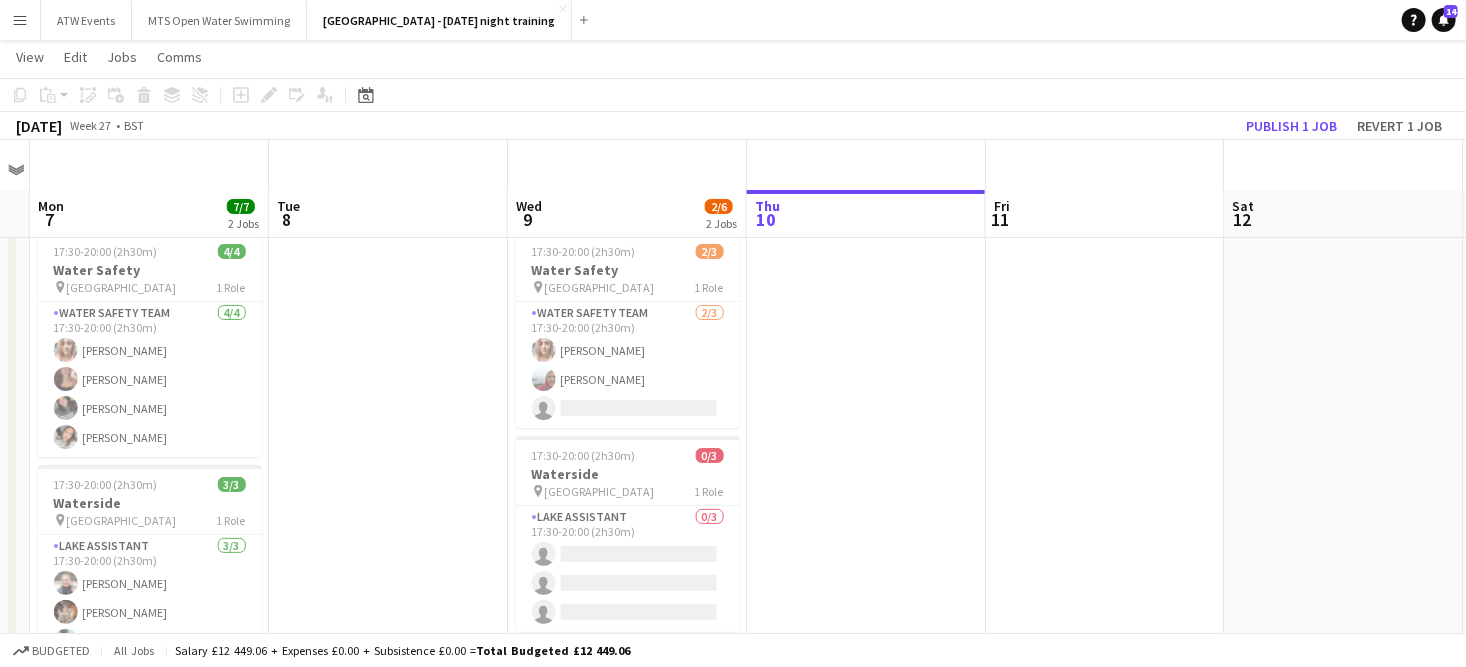 scroll, scrollTop: 105, scrollLeft: 0, axis: vertical 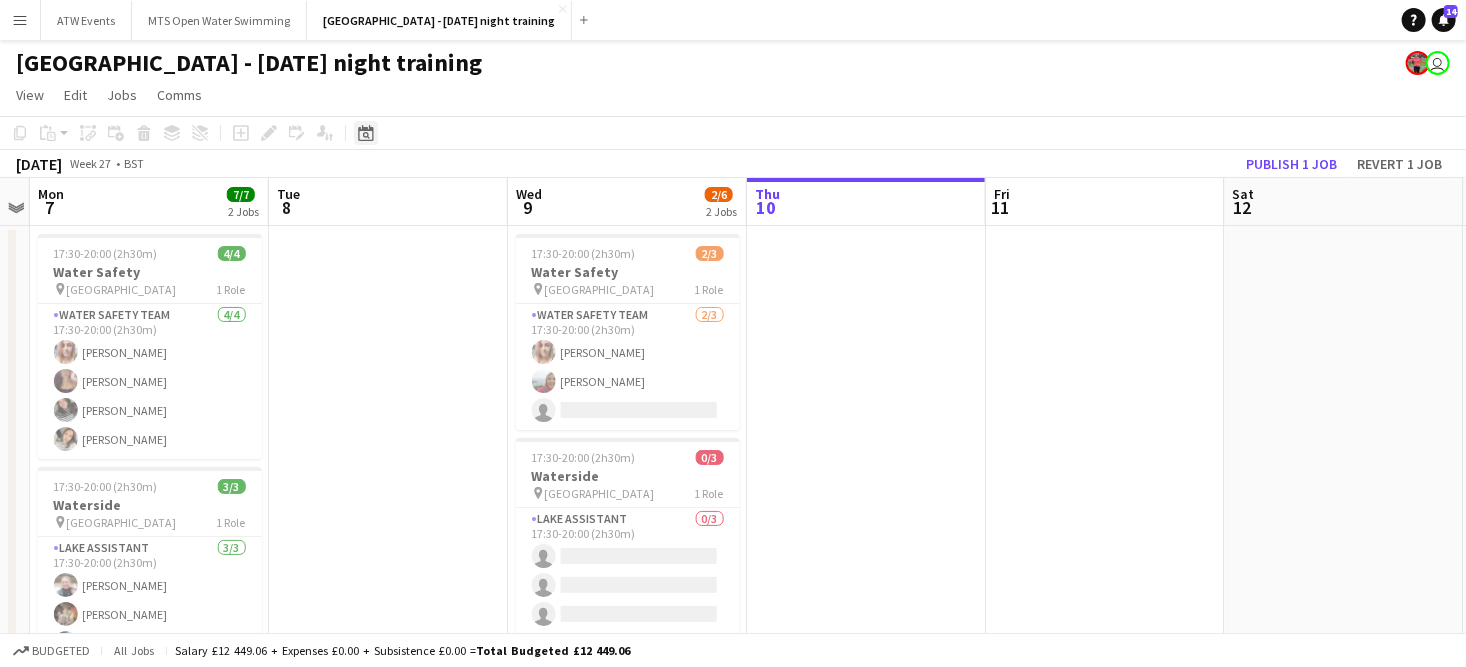click on "Date picker" 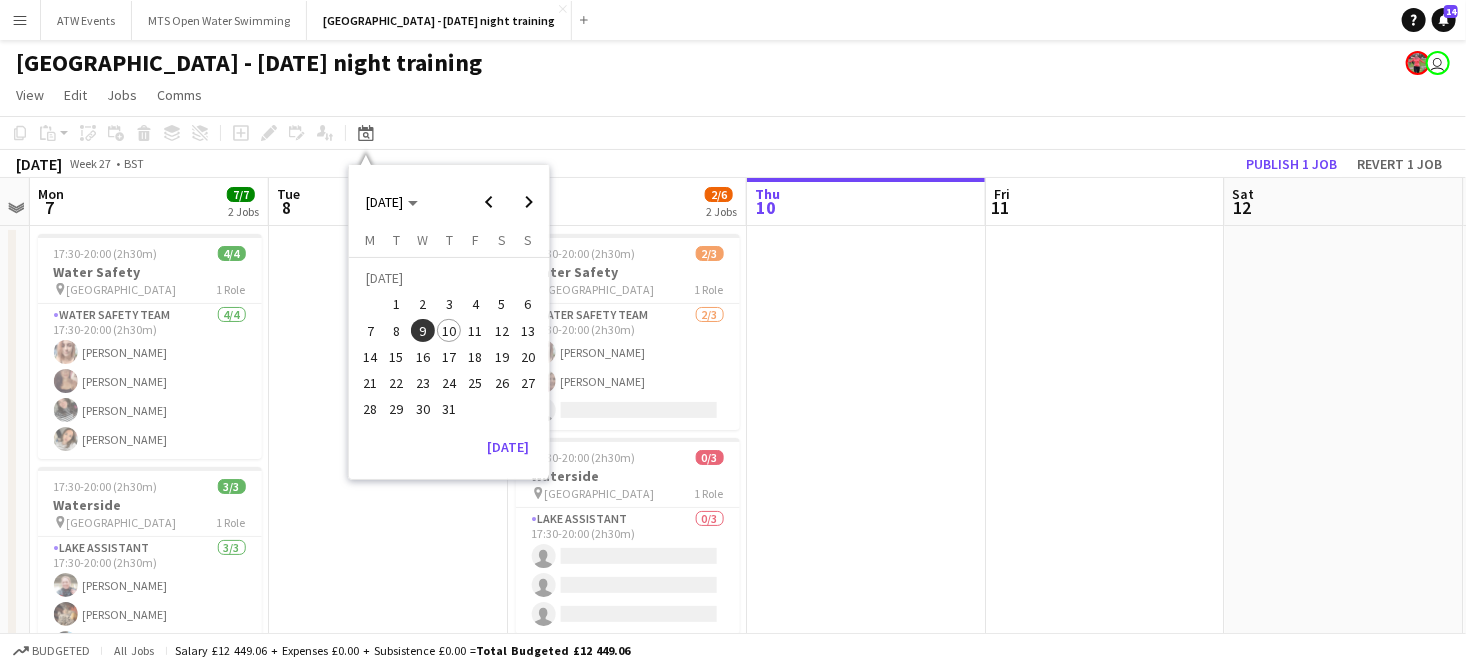 click on "Menu" at bounding box center [20, 20] 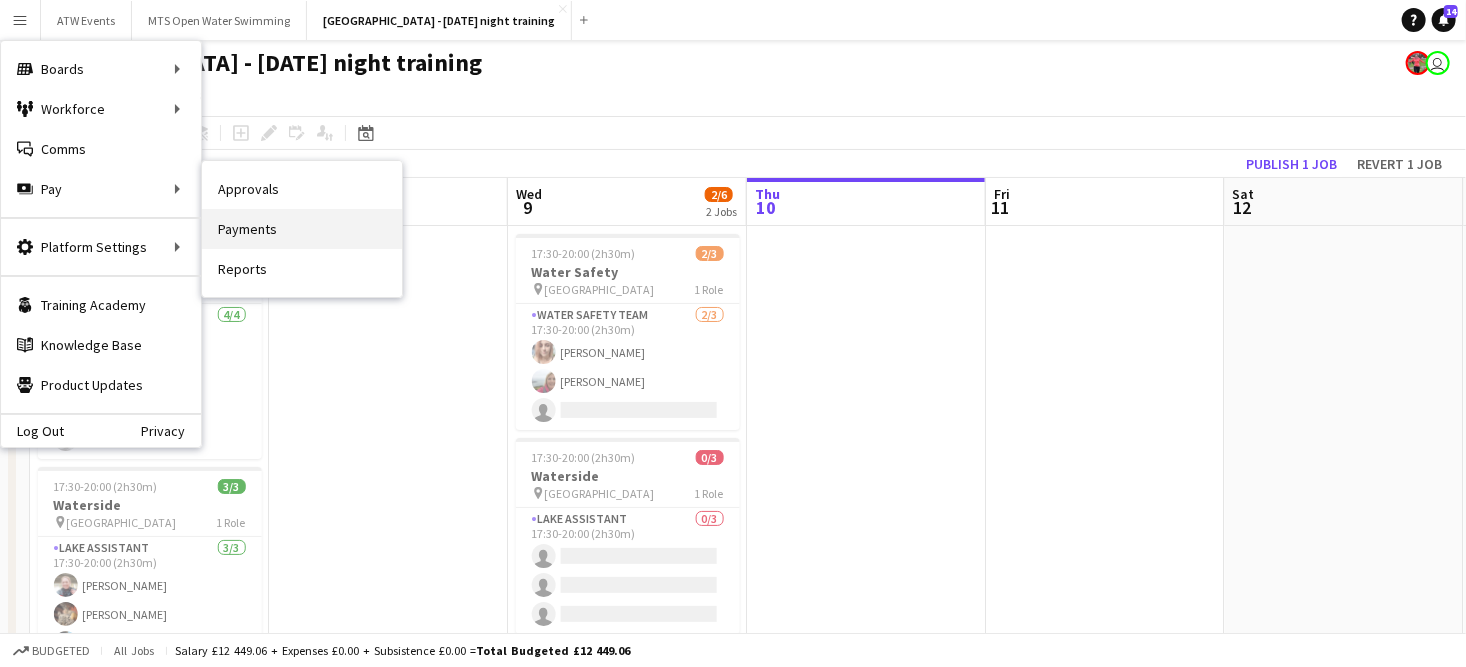 click on "Payments" at bounding box center (302, 229) 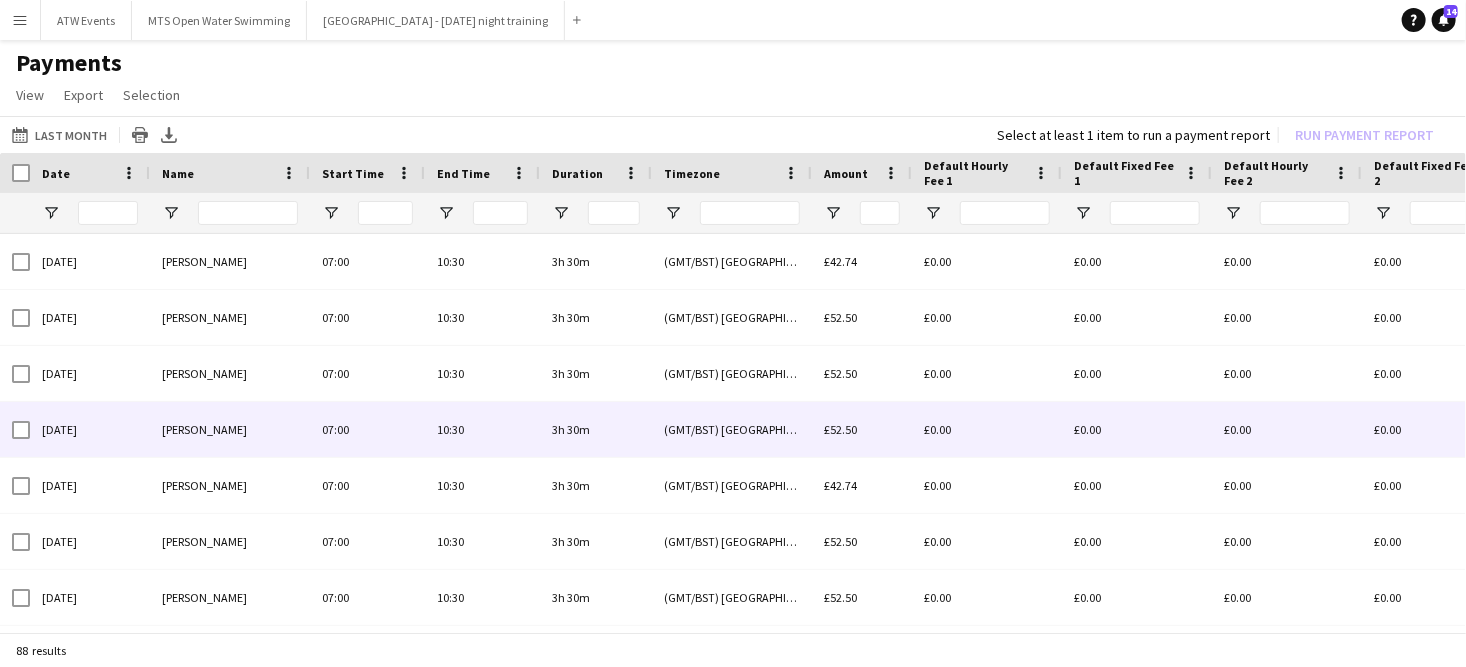 scroll, scrollTop: 106, scrollLeft: 0, axis: vertical 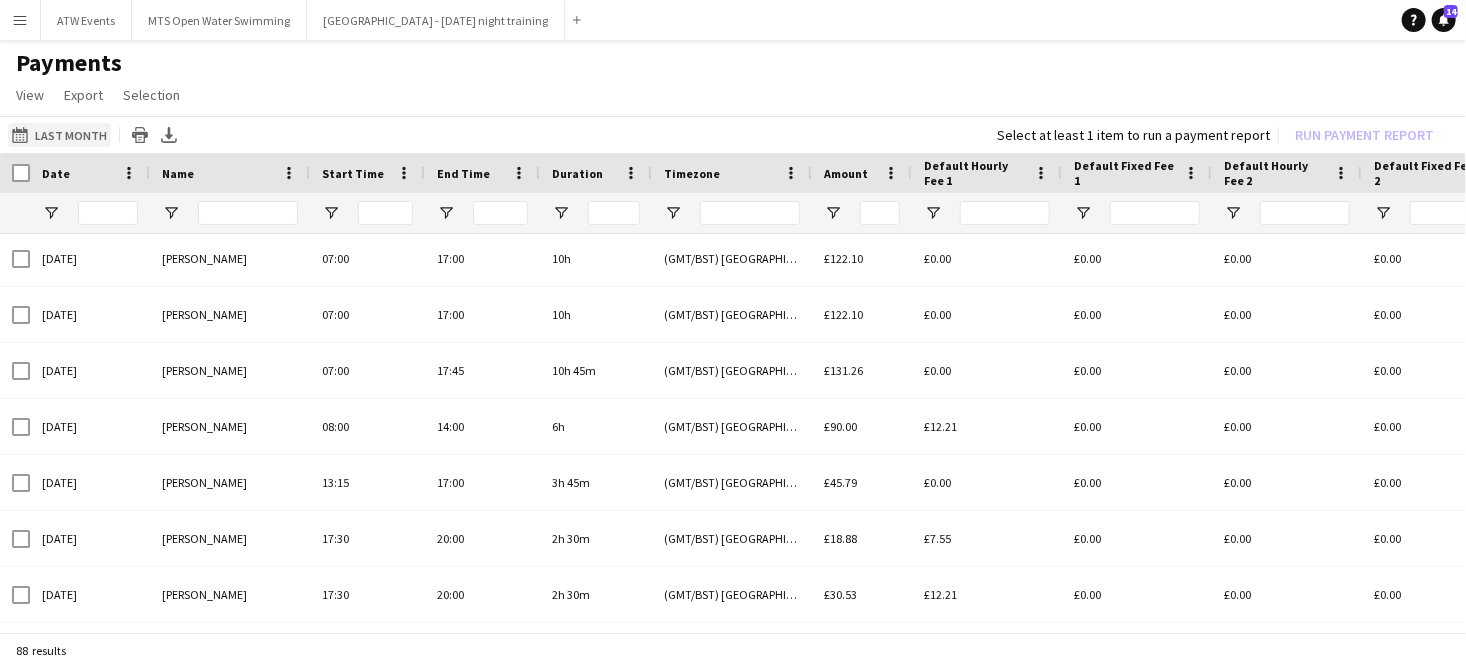 click on "Last Month
Last Month" 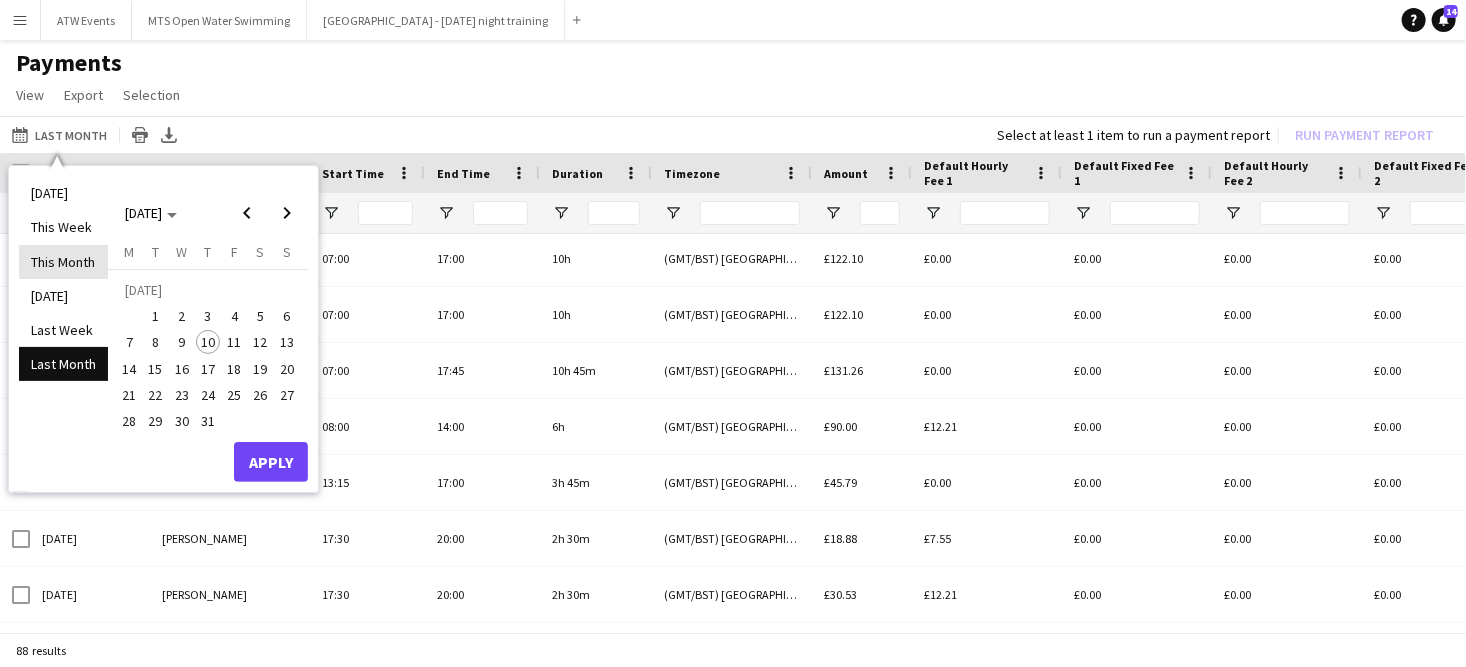 click on "This Month" at bounding box center (63, 262) 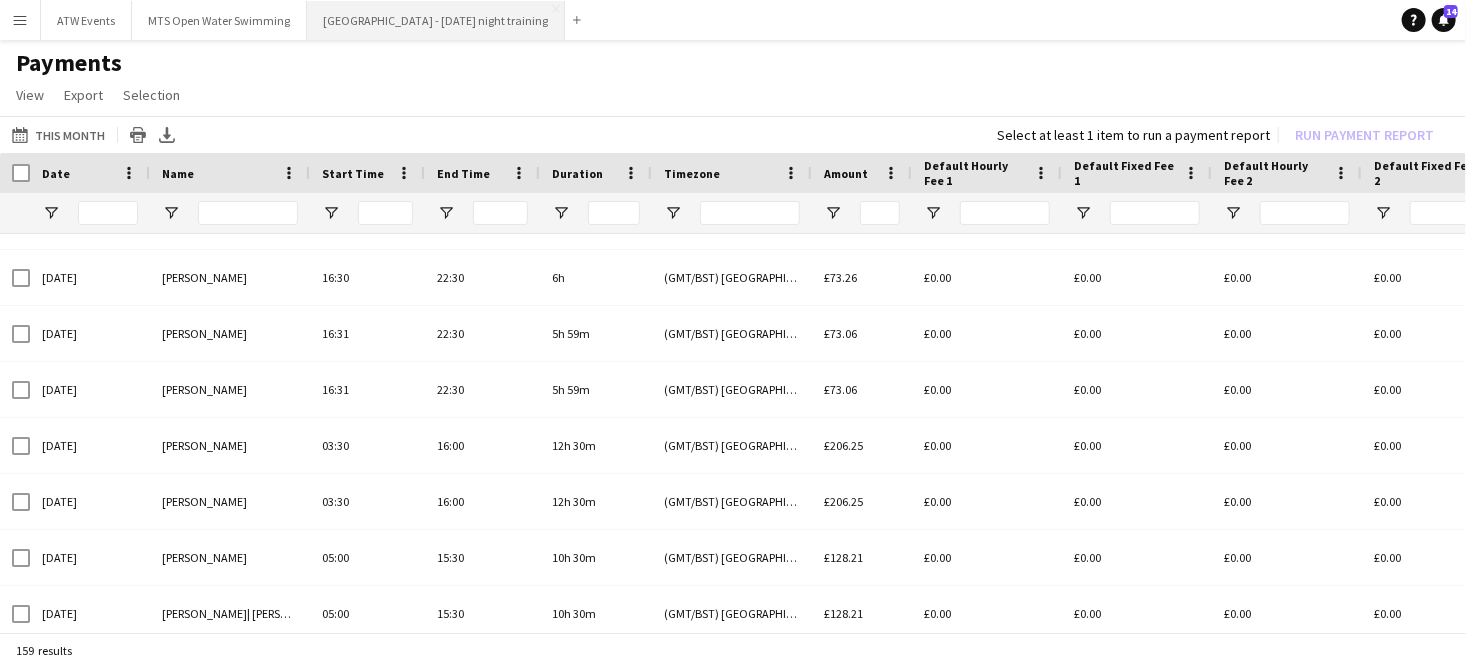 click on "[GEOGRAPHIC_DATA] - [DATE] night training
Close" at bounding box center (436, 20) 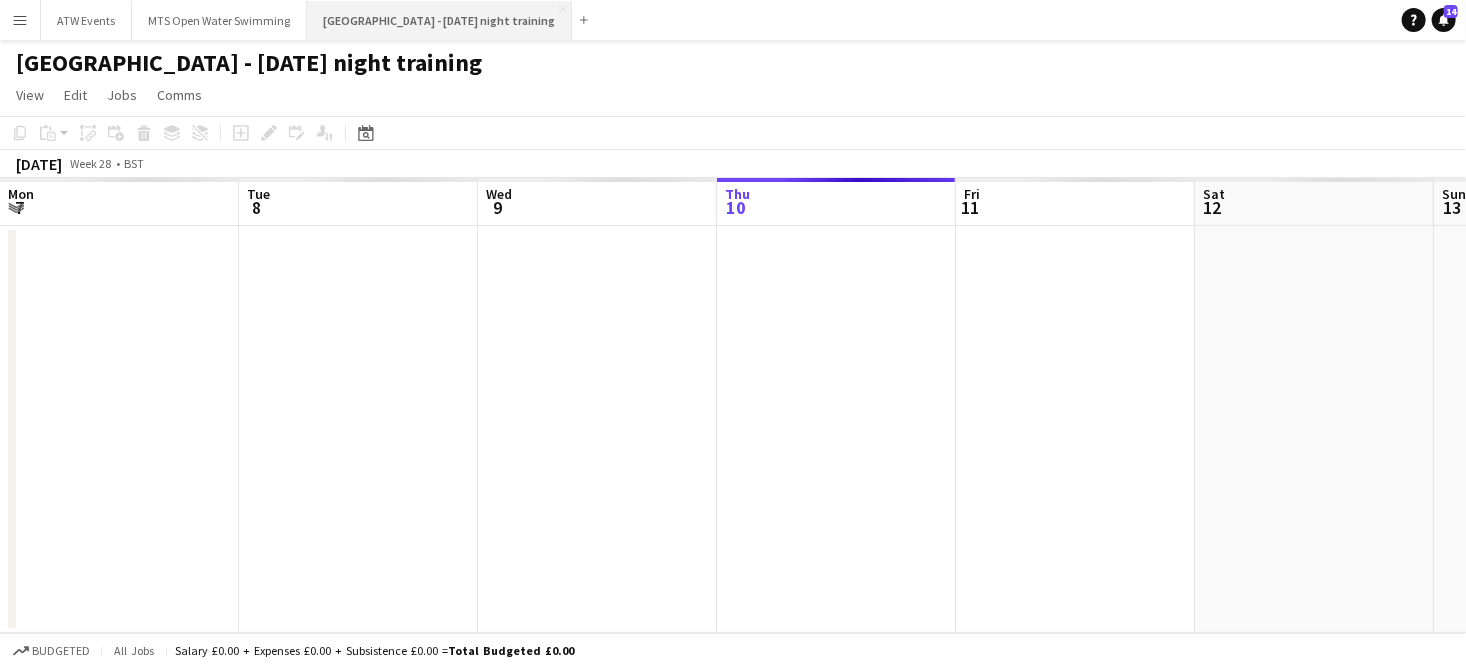 scroll, scrollTop: 0, scrollLeft: 478, axis: horizontal 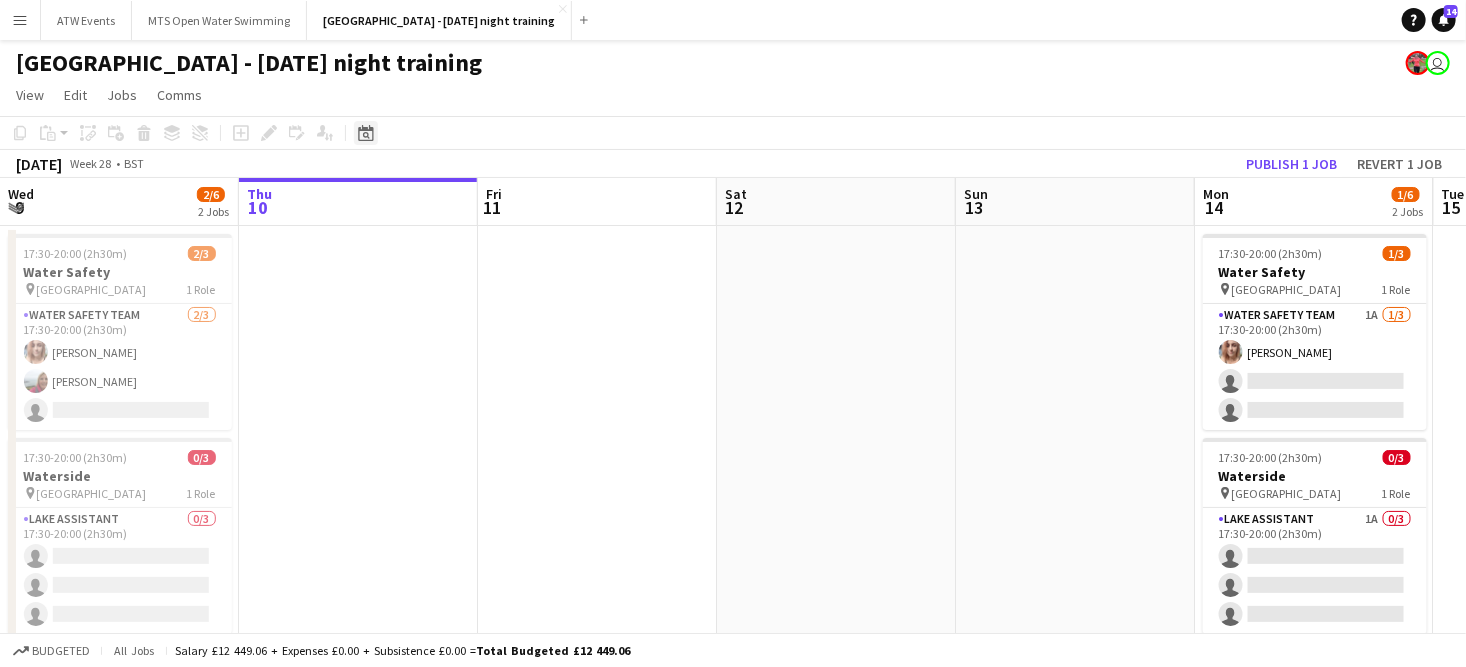click on "Date picker" 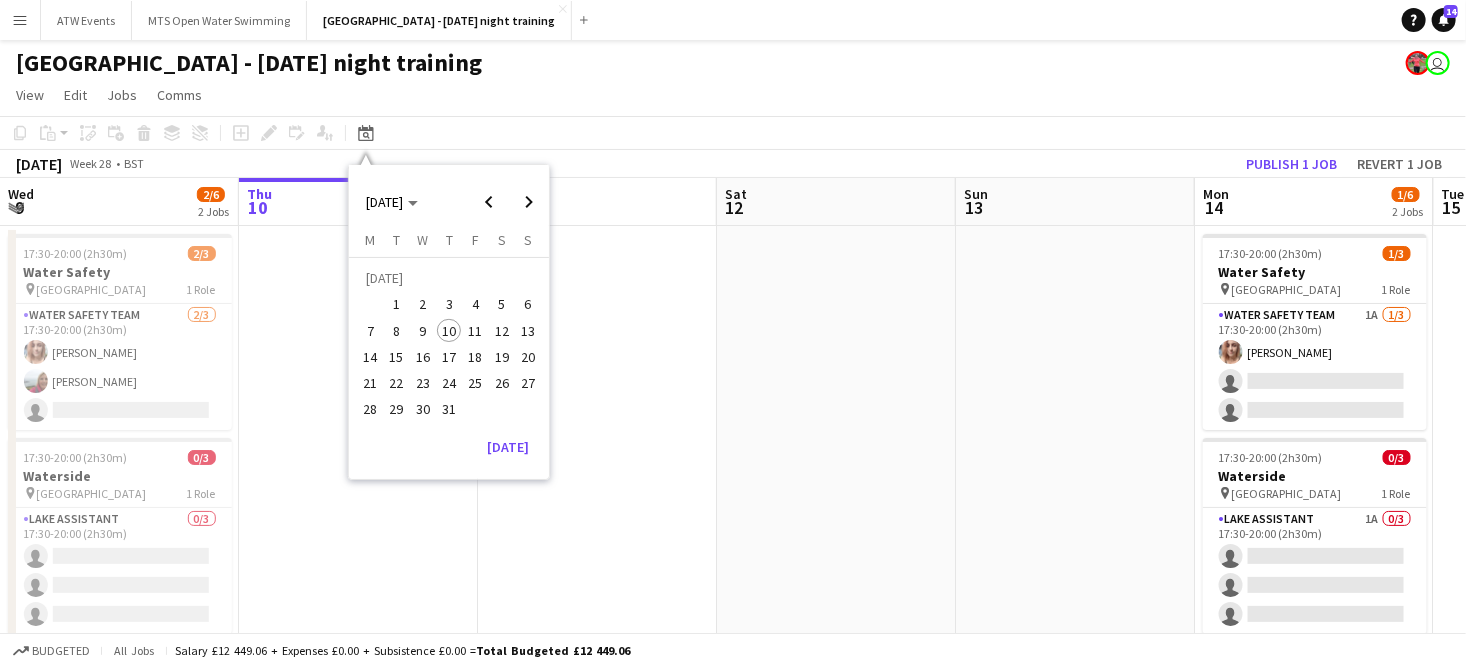 click on "2" at bounding box center (423, 304) 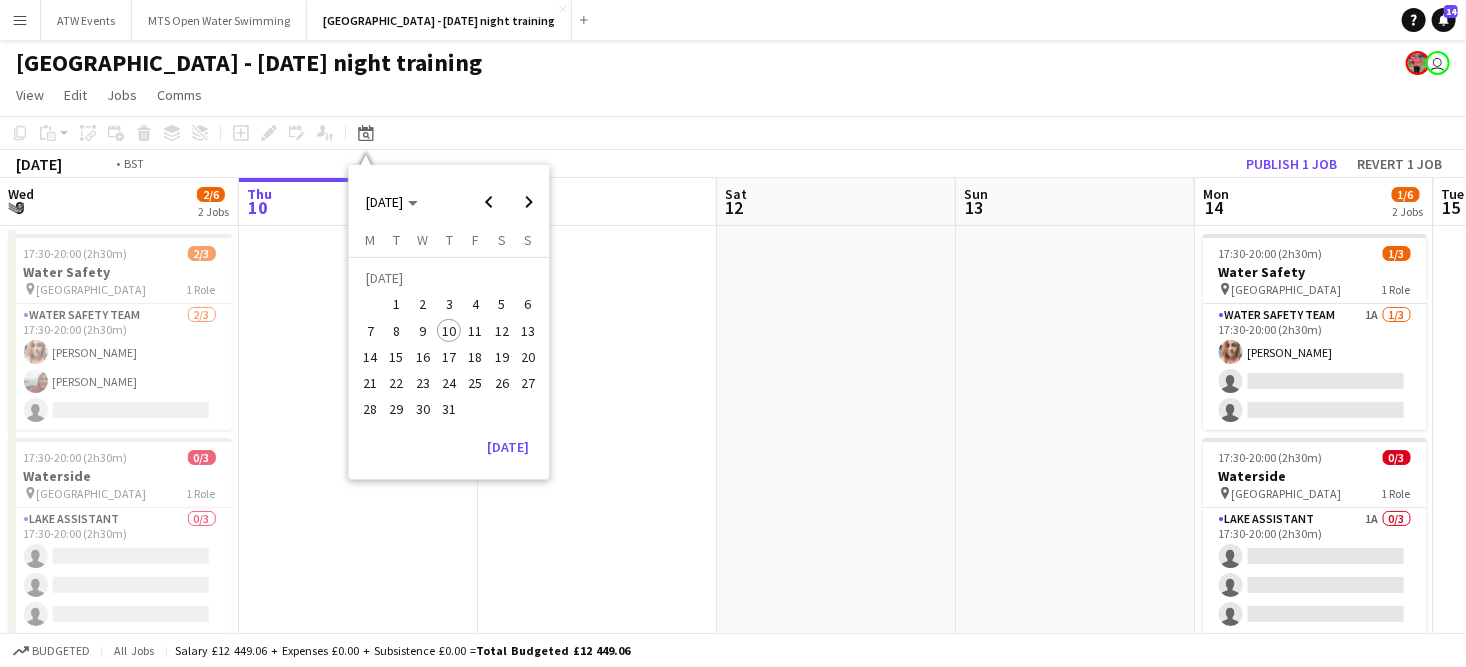 scroll, scrollTop: 0, scrollLeft: 687, axis: horizontal 